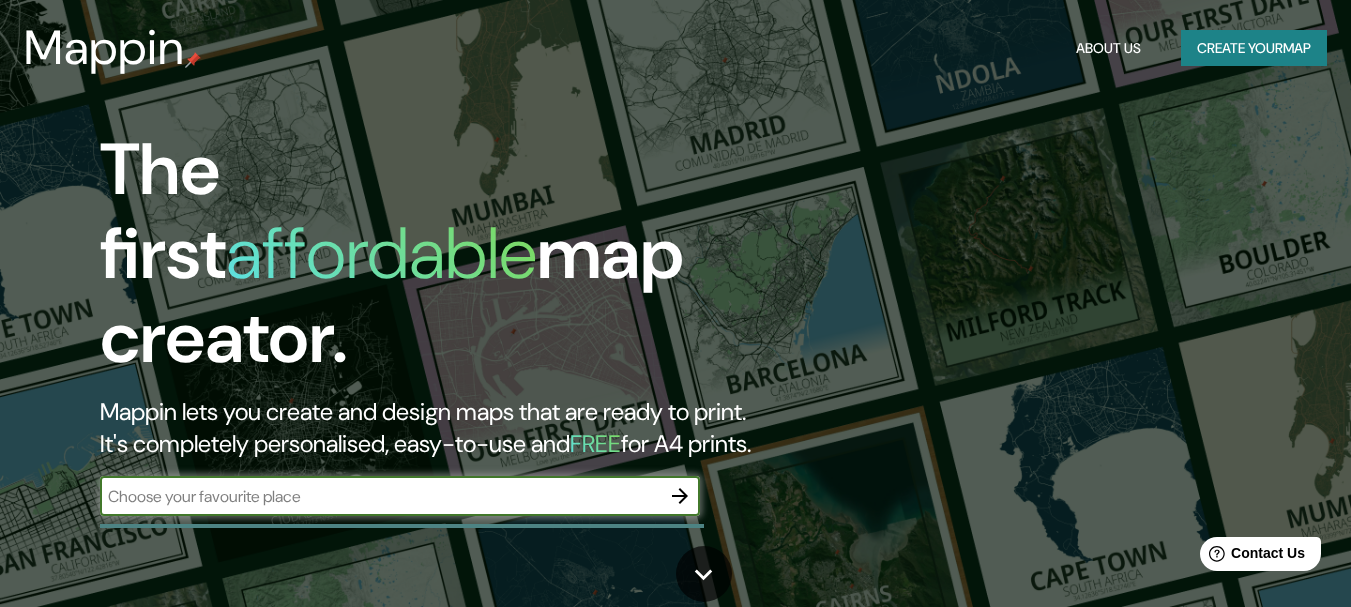 scroll, scrollTop: 0, scrollLeft: 0, axis: both 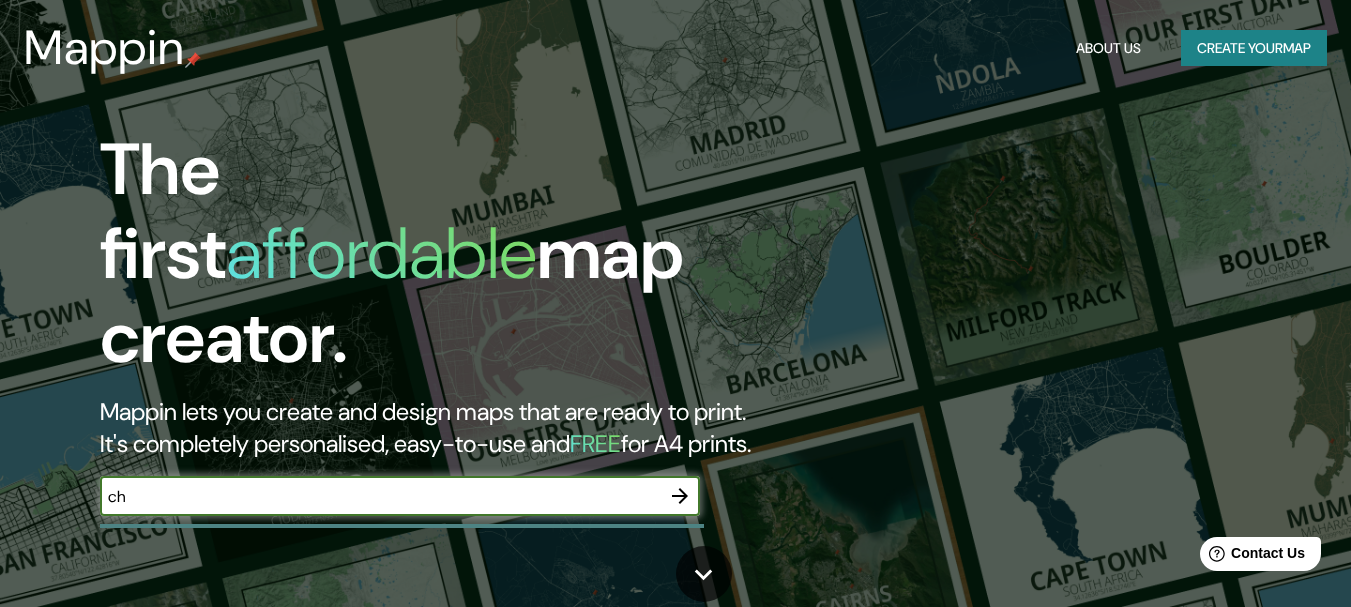 type on "c" 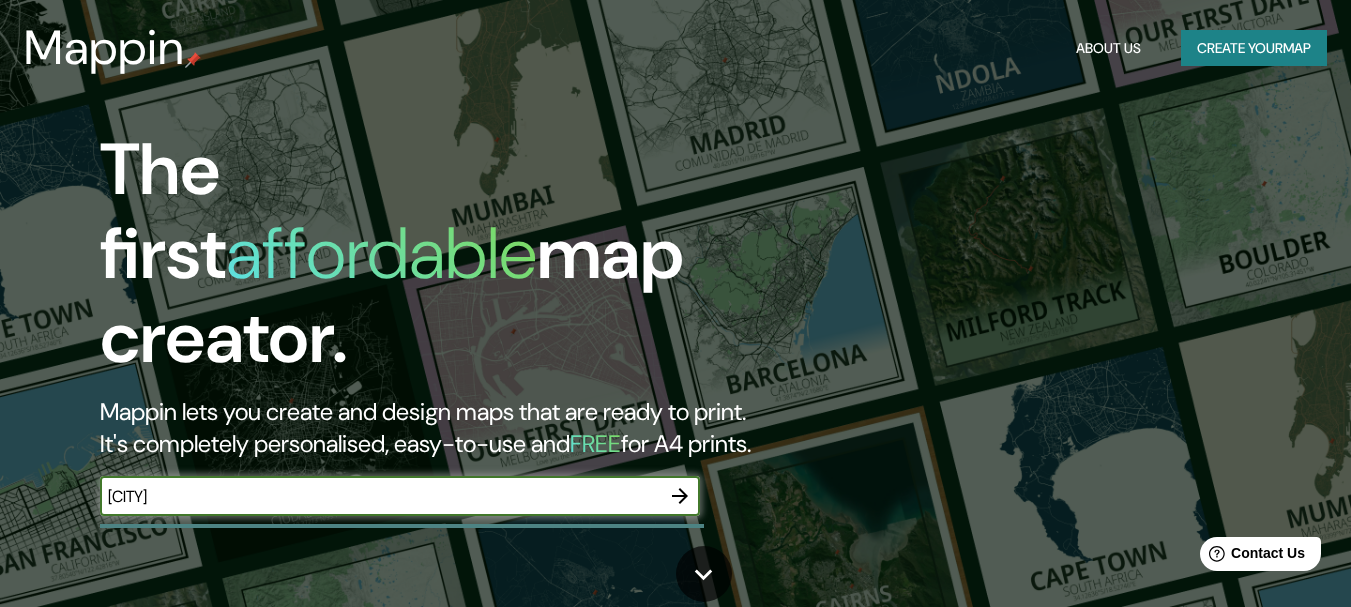 type on "B" 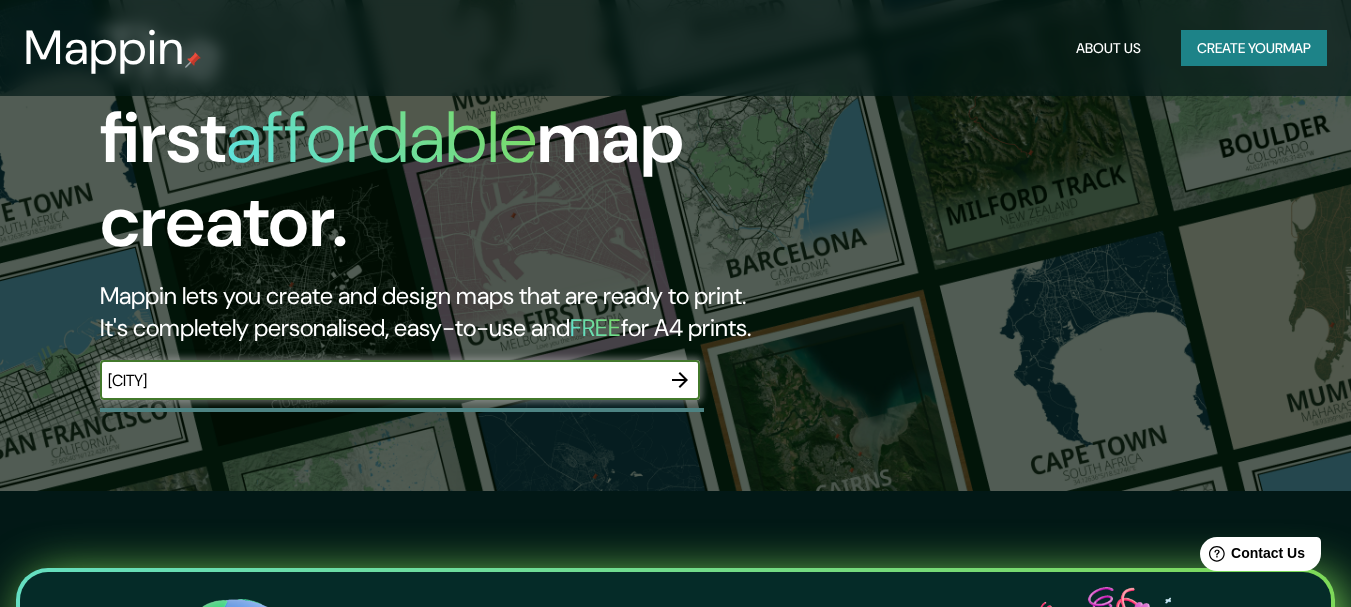 scroll, scrollTop: 100, scrollLeft: 0, axis: vertical 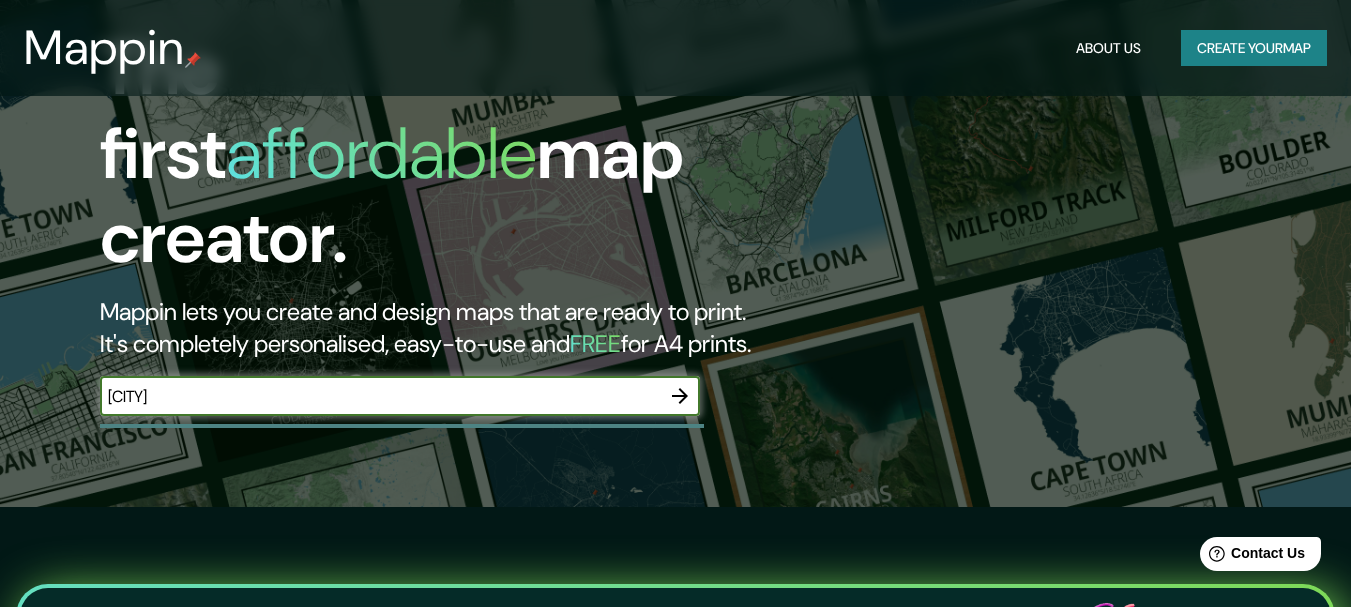 type on "[CITY]" 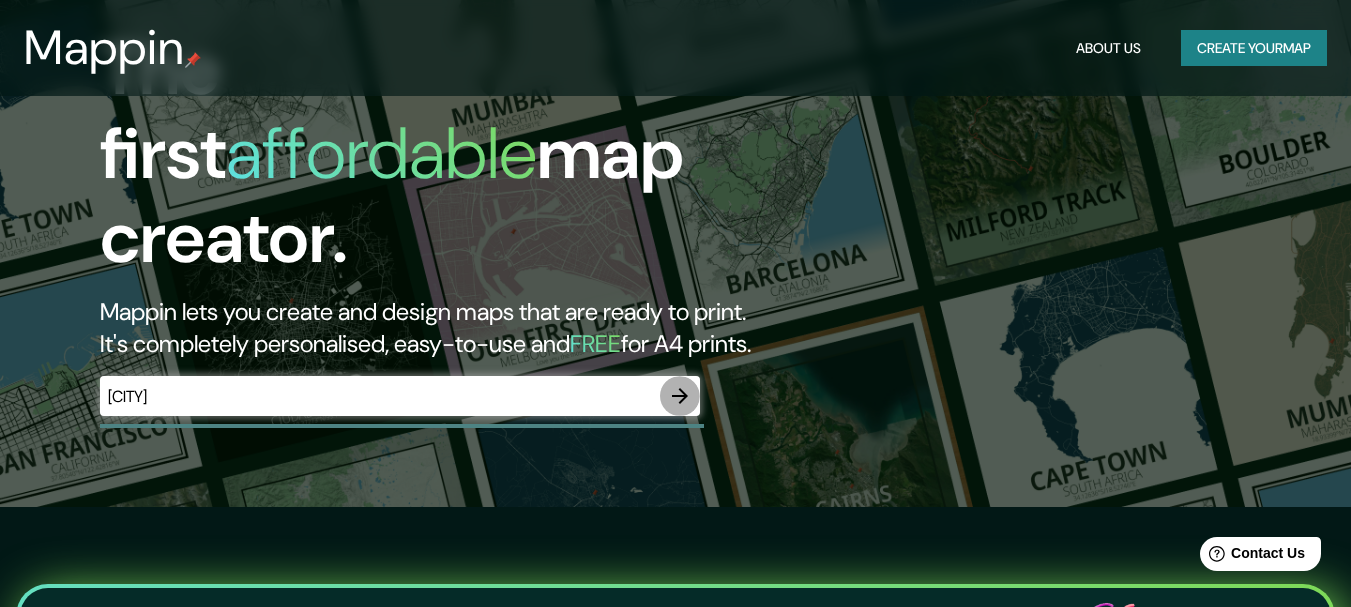 click 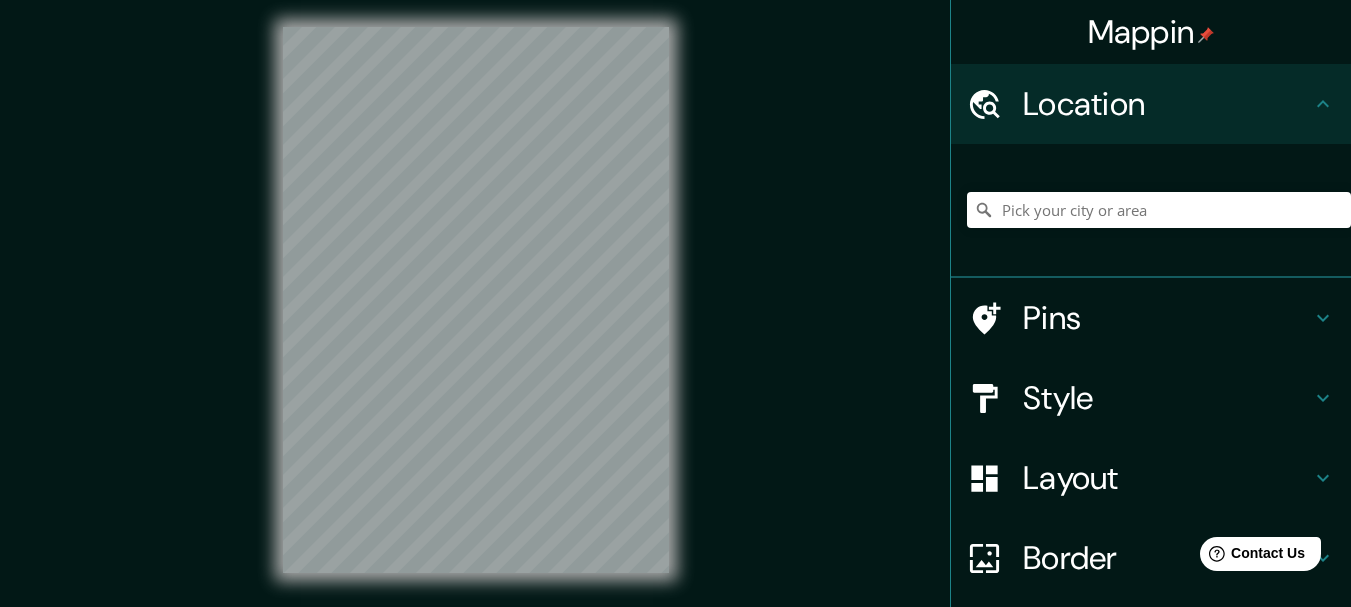 scroll, scrollTop: 0, scrollLeft: 0, axis: both 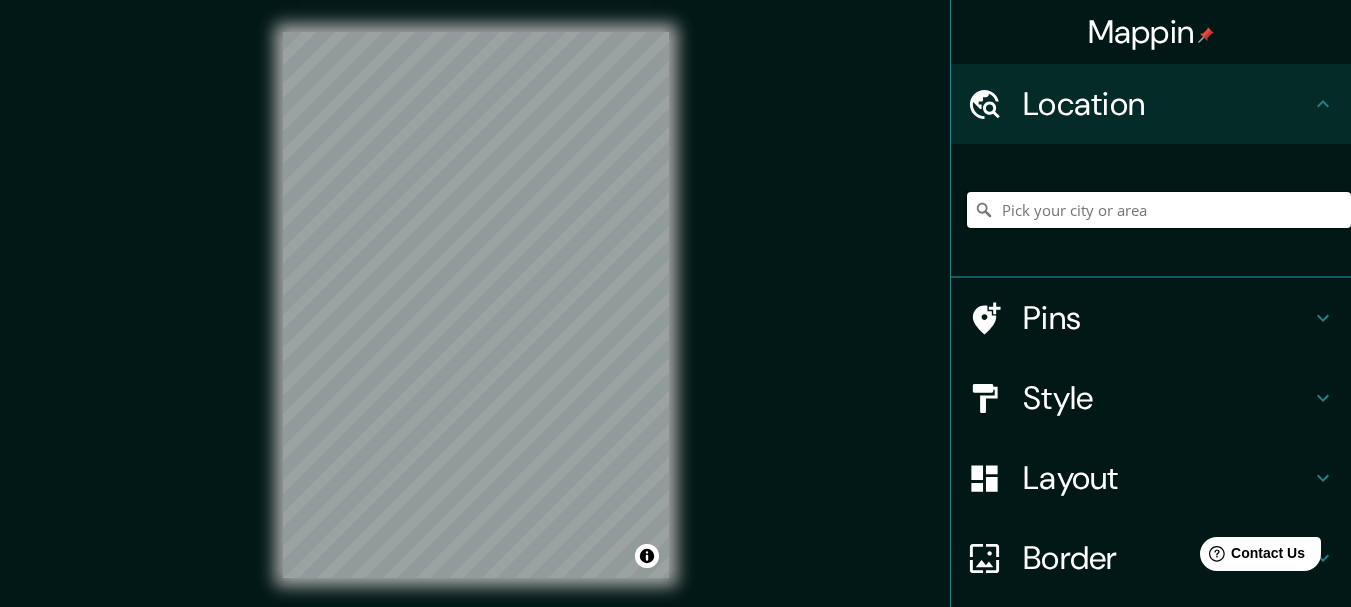 click at bounding box center (1159, 210) 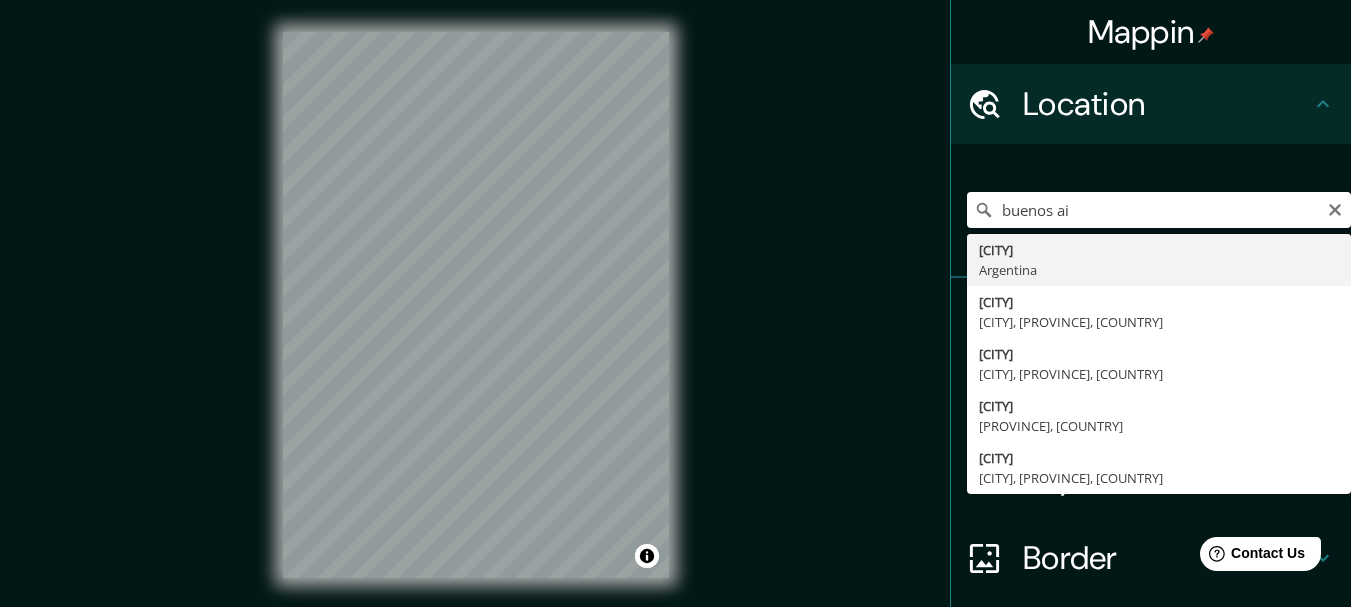 type on "[CITY], [COUNTRY]" 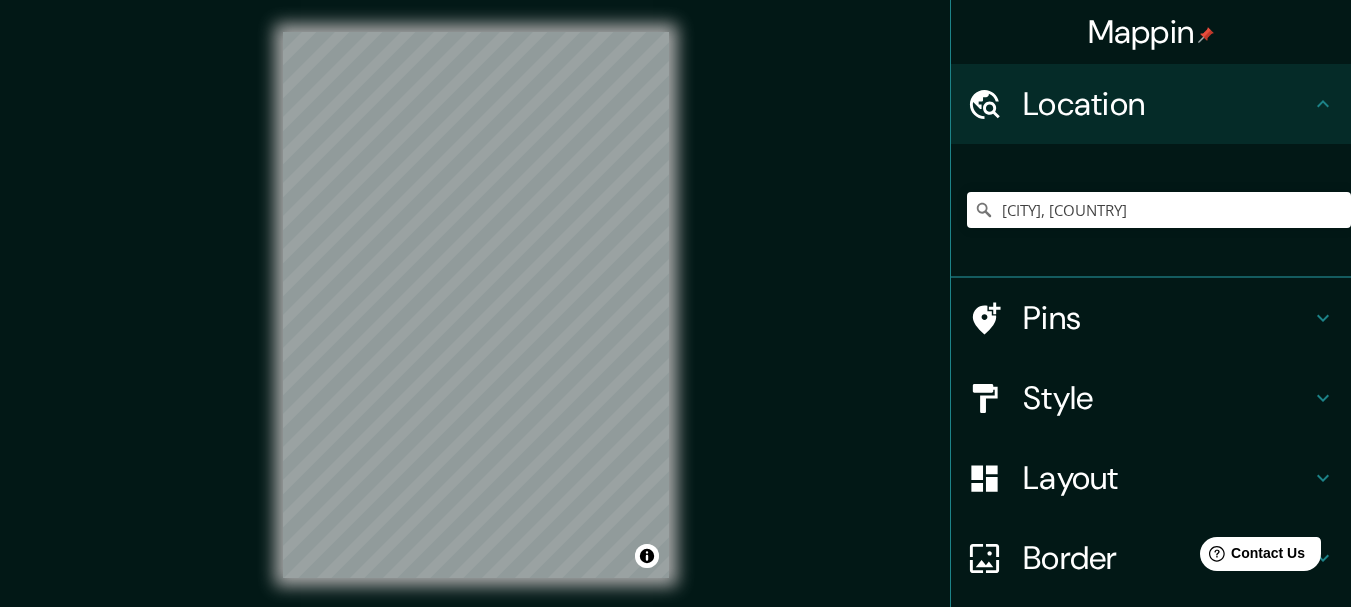 click on "© Mapbox   © OpenStreetMap   Improve this map" at bounding box center [476, 305] 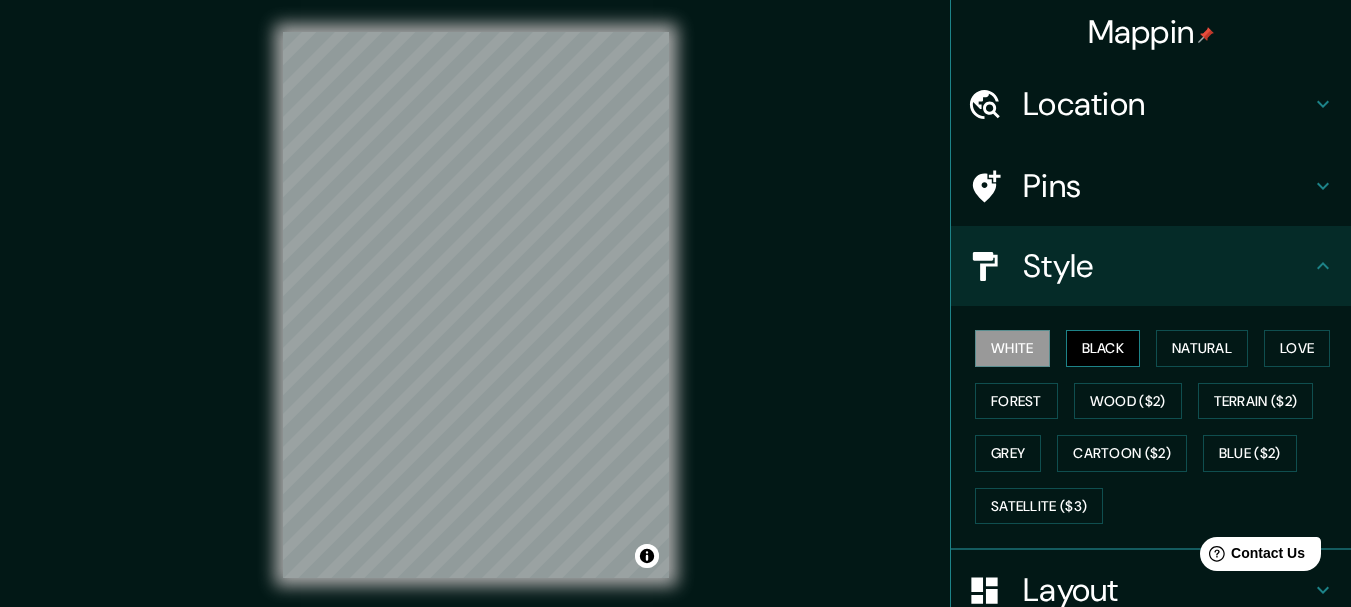 click on "Black" at bounding box center [1103, 348] 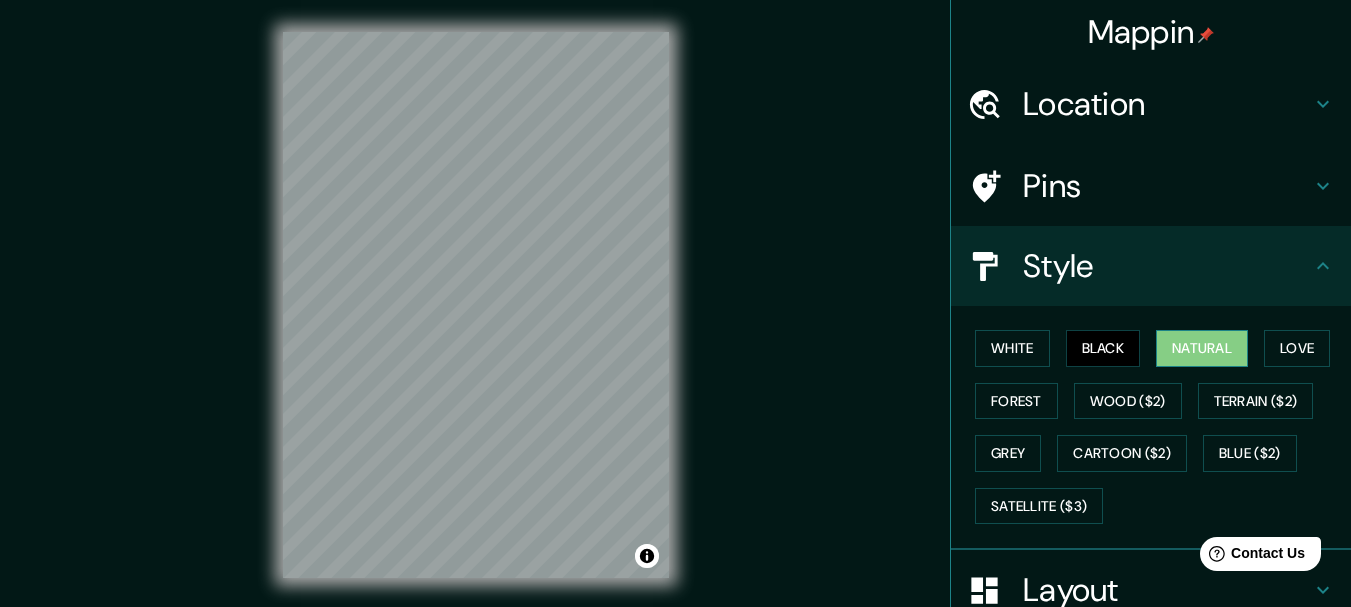 click on "Natural" at bounding box center (1202, 348) 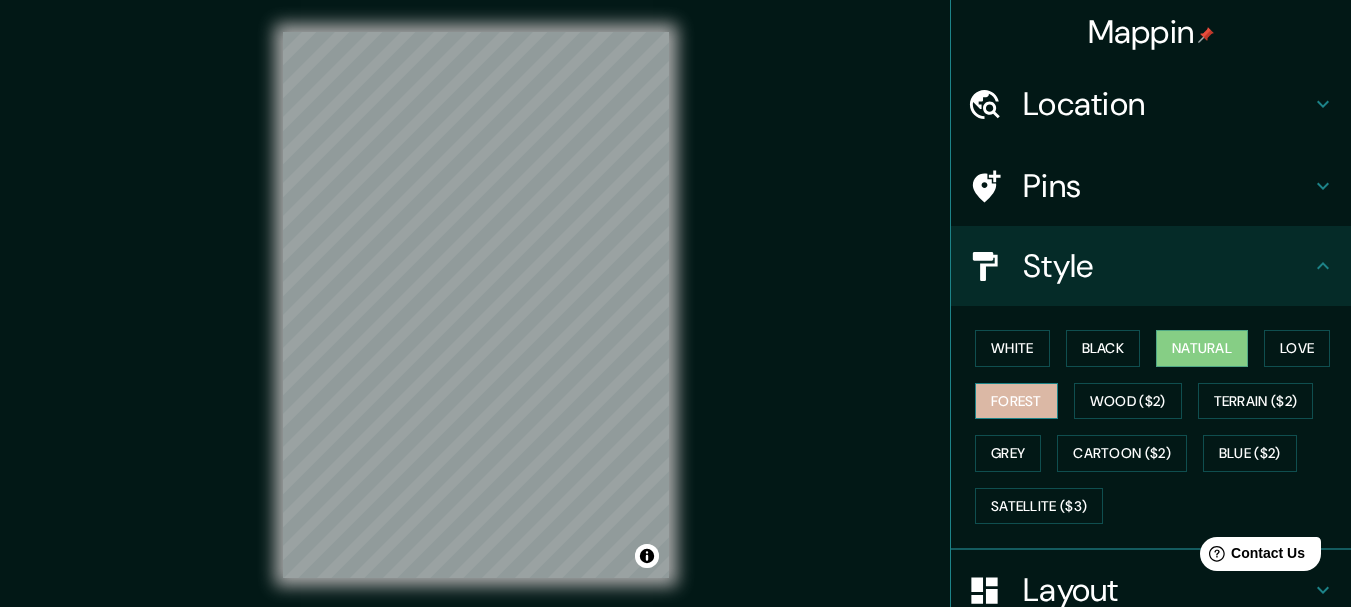 click on "Forest" at bounding box center (1016, 401) 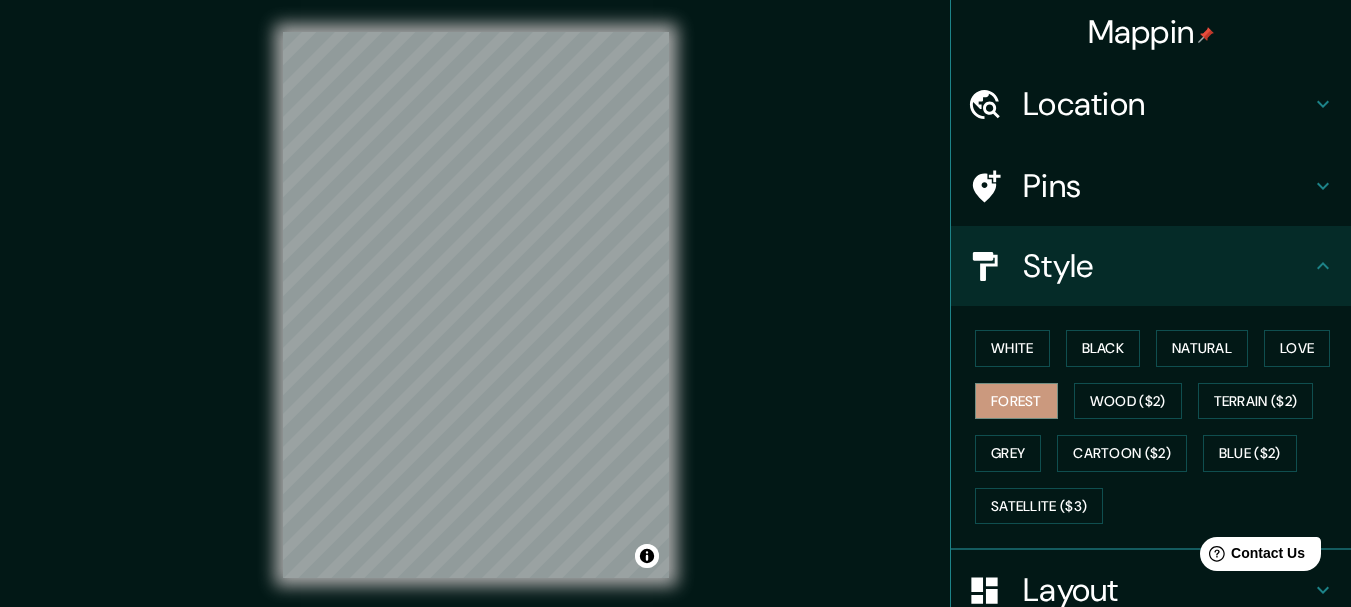 click on "White Black Natural Love Forest Wood ($2) Terrain ($2) Grey Cartoon ($2) Blue ($2) Satellite ($3)" at bounding box center [1159, 427] 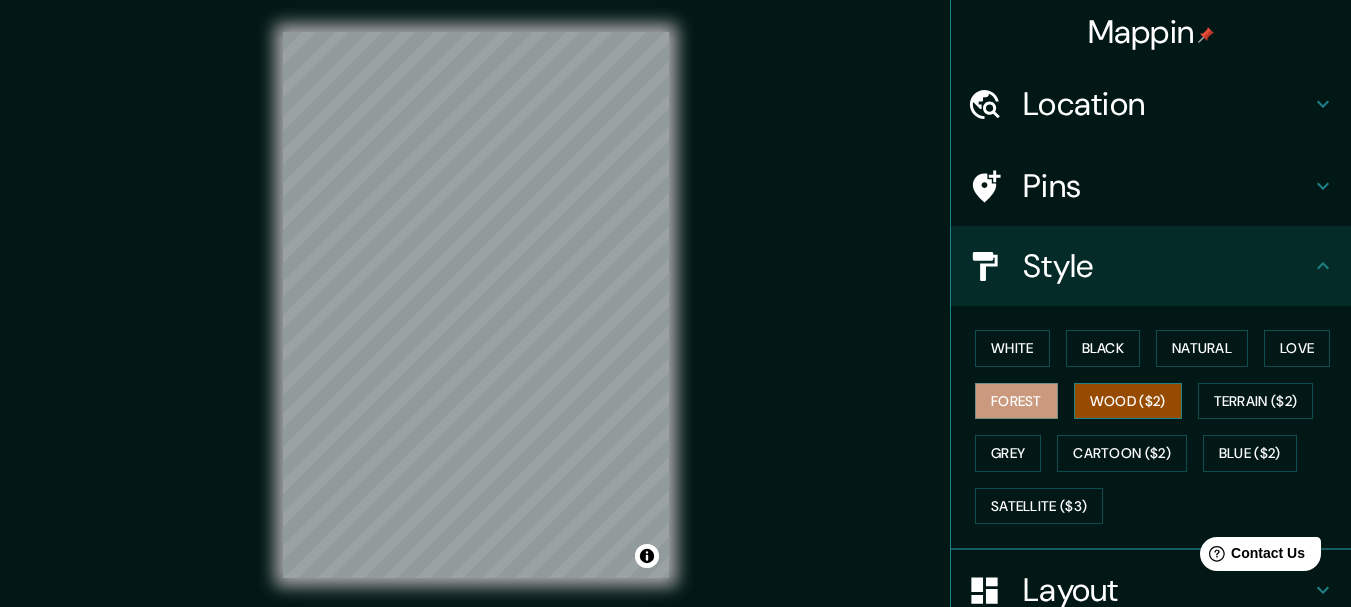 click on "Wood ($2)" at bounding box center (1128, 401) 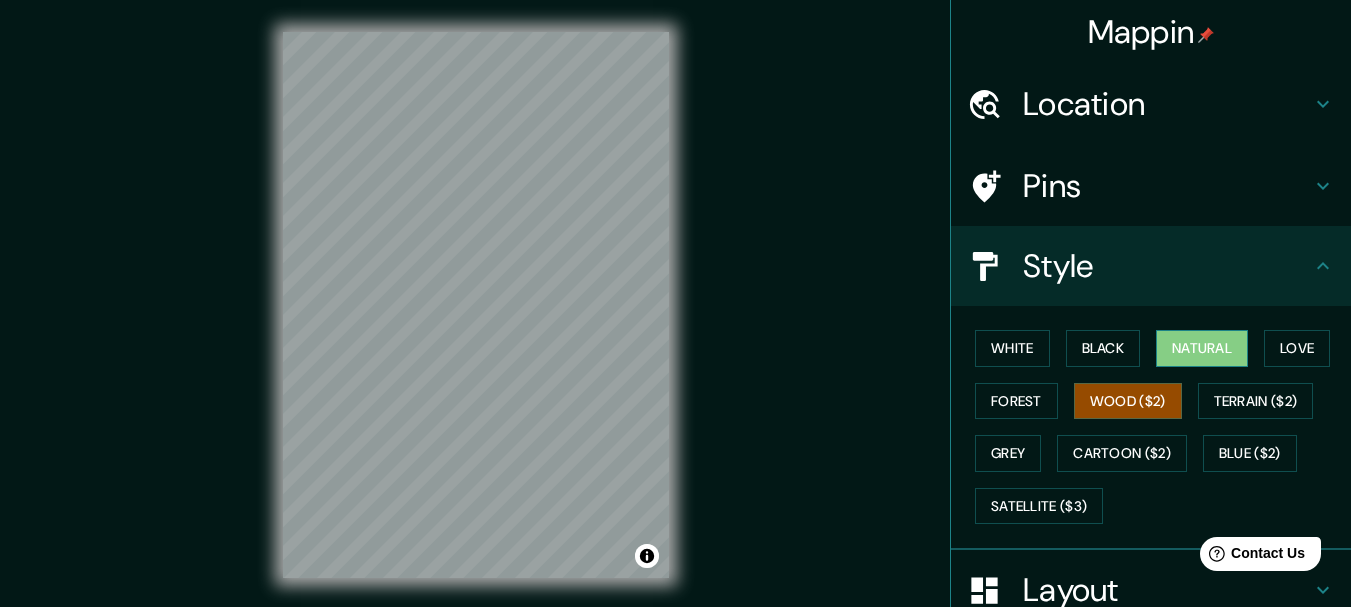 click on "Natural" at bounding box center [1202, 348] 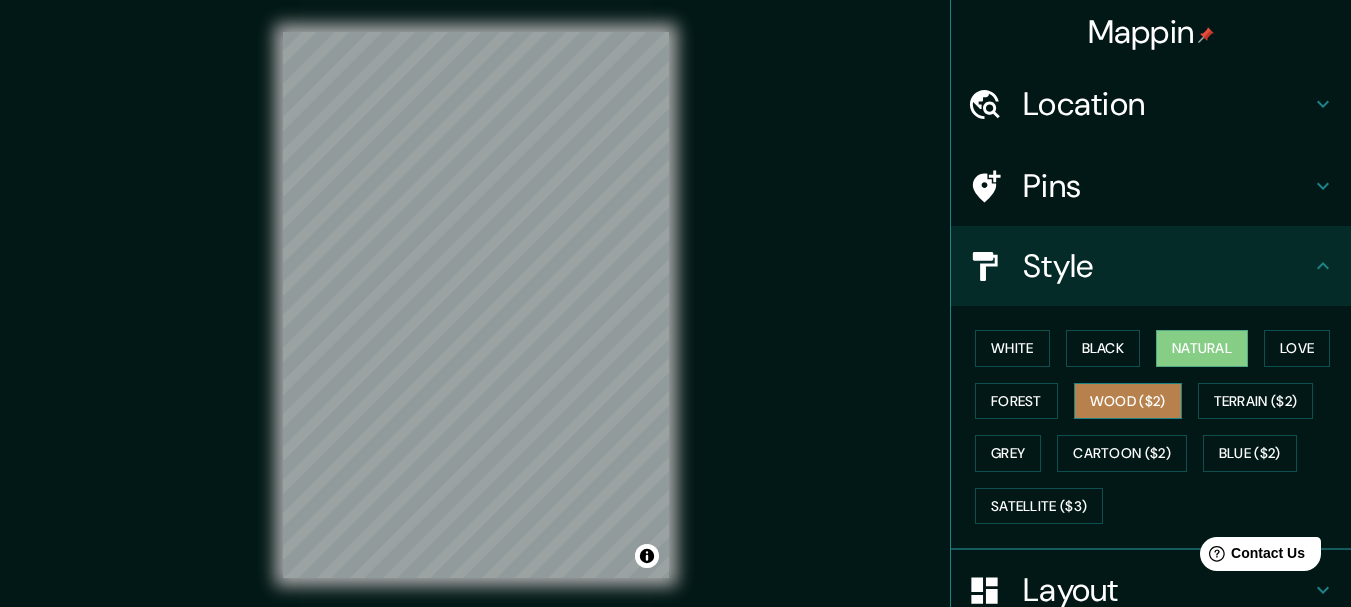 click on "Wood ($2)" at bounding box center [1128, 401] 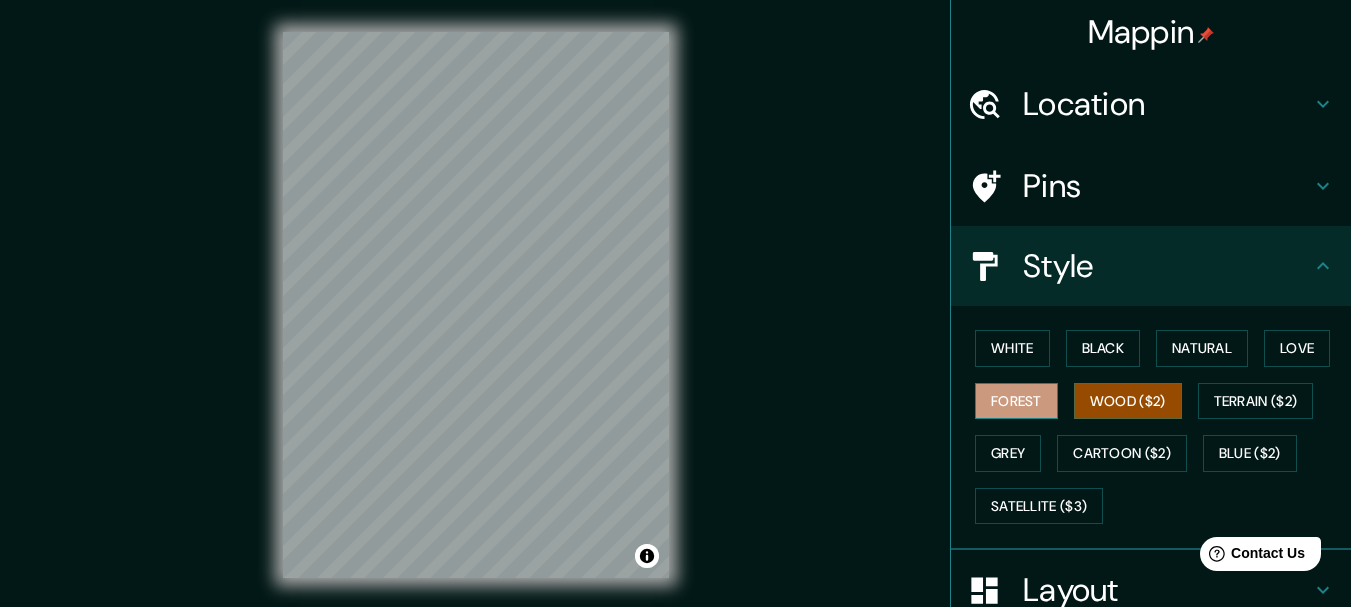 click on "Forest" at bounding box center (1016, 401) 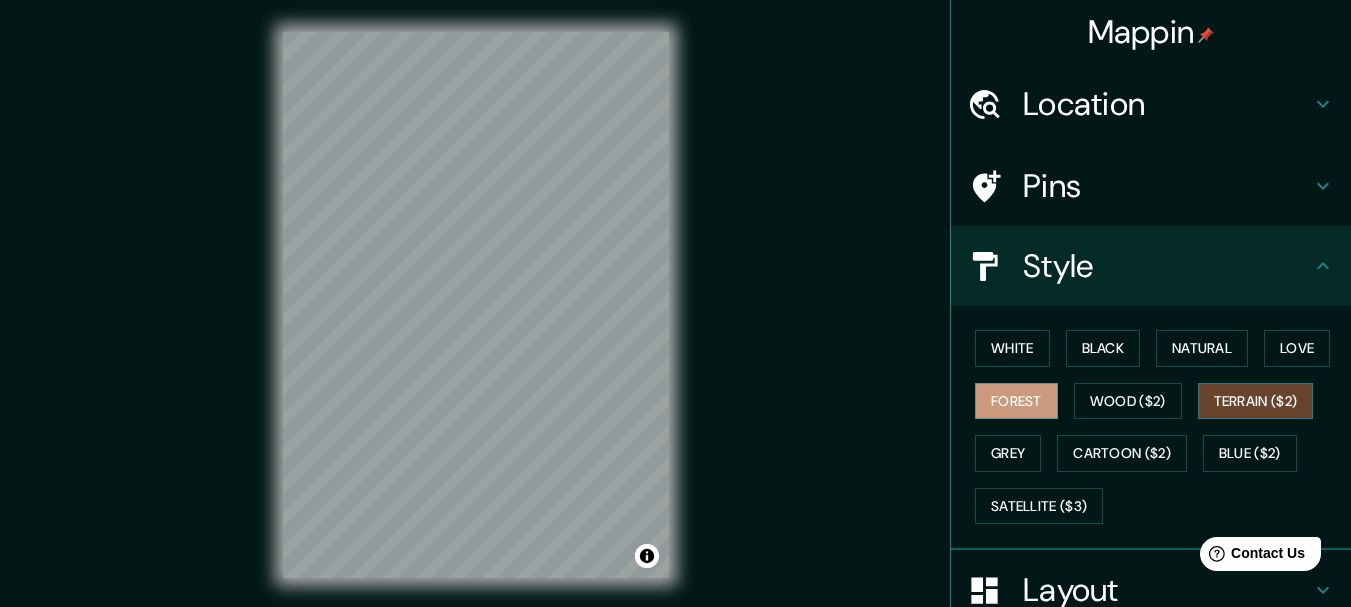 click on "Terrain ($2)" at bounding box center (1256, 401) 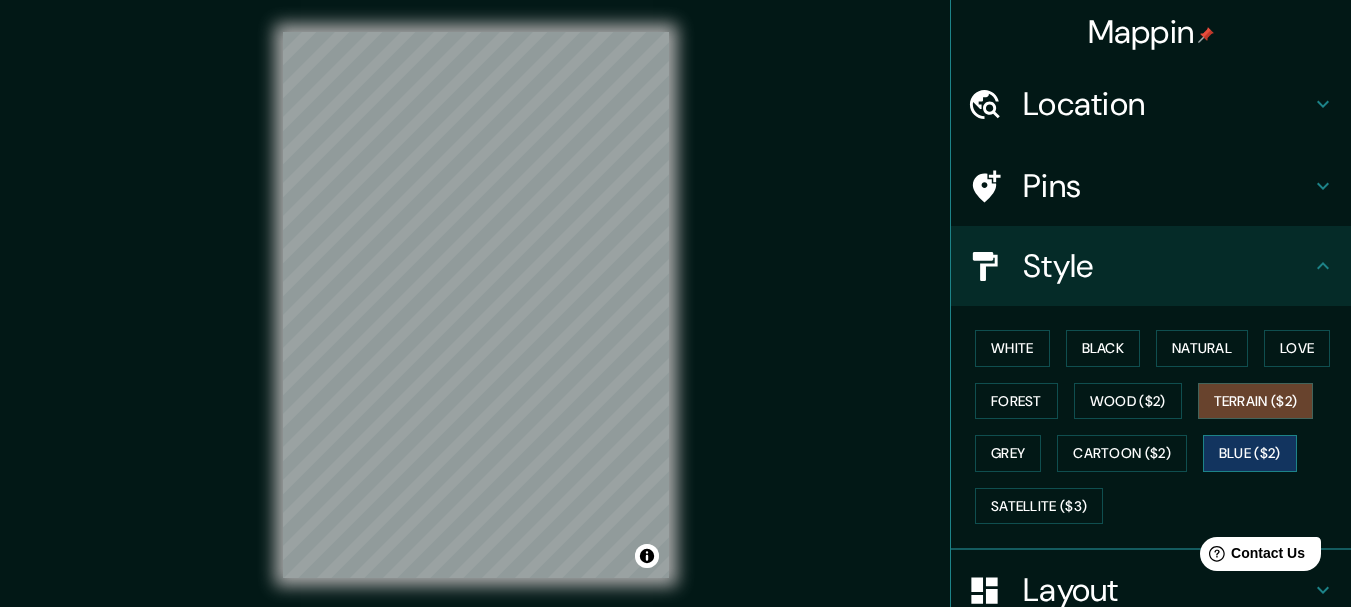 click on "Blue ($2)" at bounding box center [1250, 453] 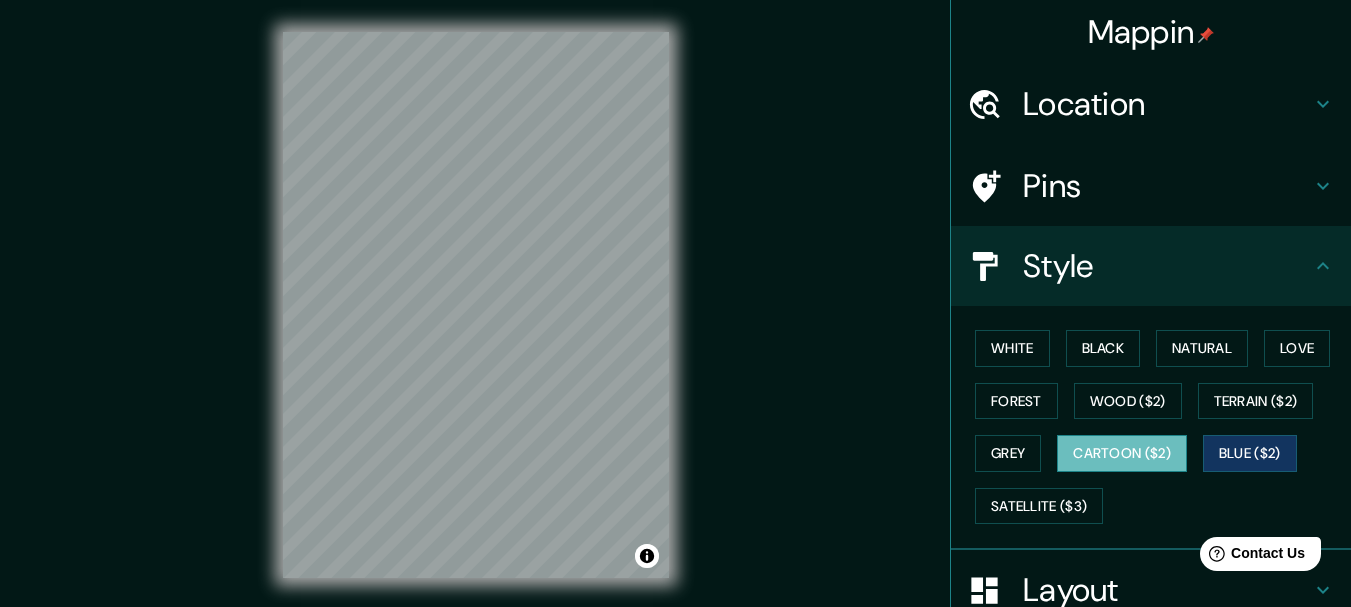 click on "Cartoon ($2)" at bounding box center [1122, 453] 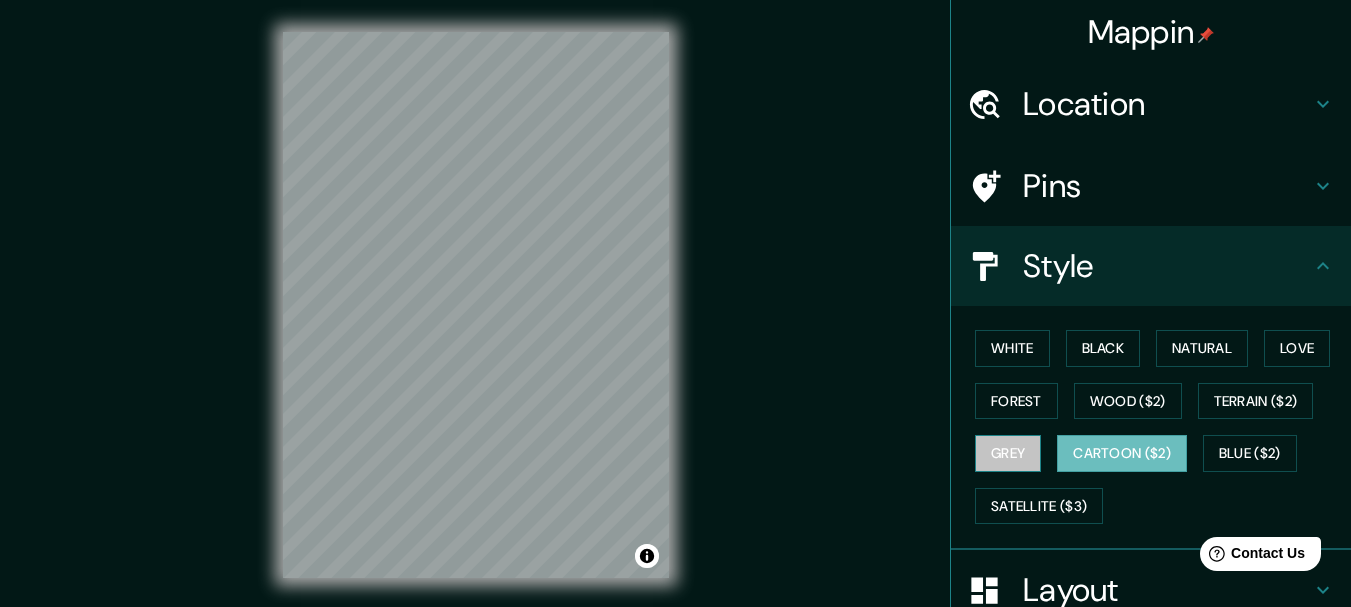 click on "Grey" at bounding box center [1008, 453] 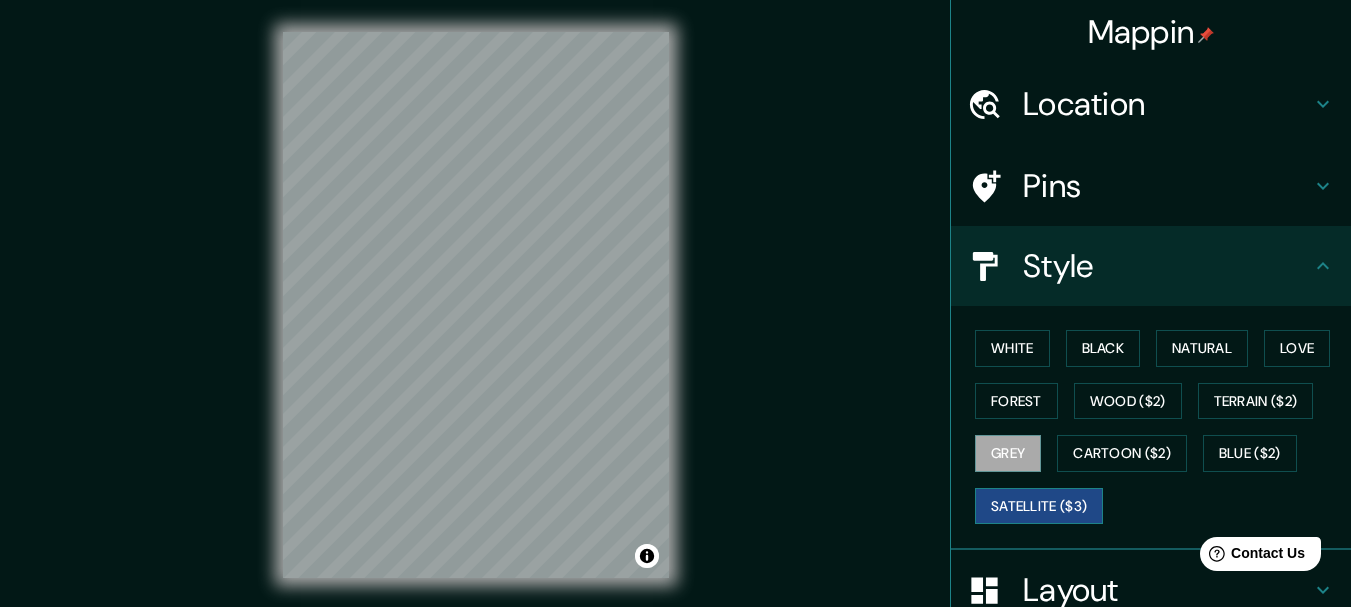click on "Satellite ($3)" at bounding box center (1039, 506) 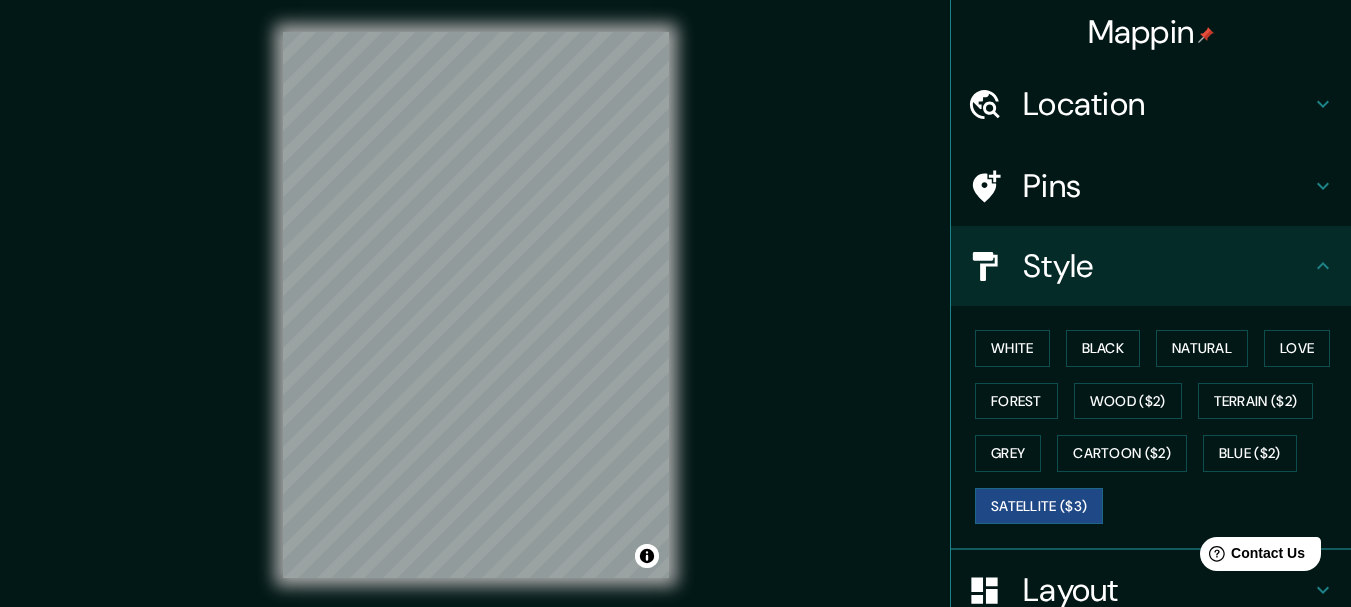 click on "White Black Natural Love Forest Wood ($2) Terrain ($2) Grey Cartoon ($2) Blue ($2) Satellite ($3)" at bounding box center (1159, 427) 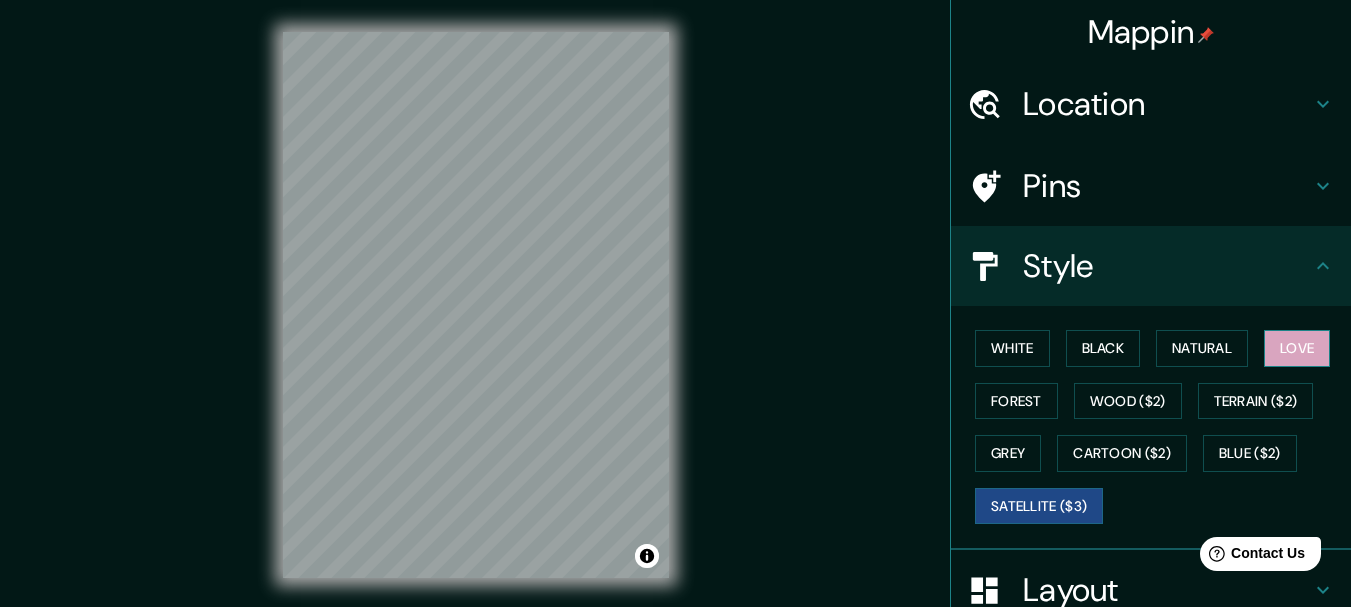 click on "Love" at bounding box center [1297, 348] 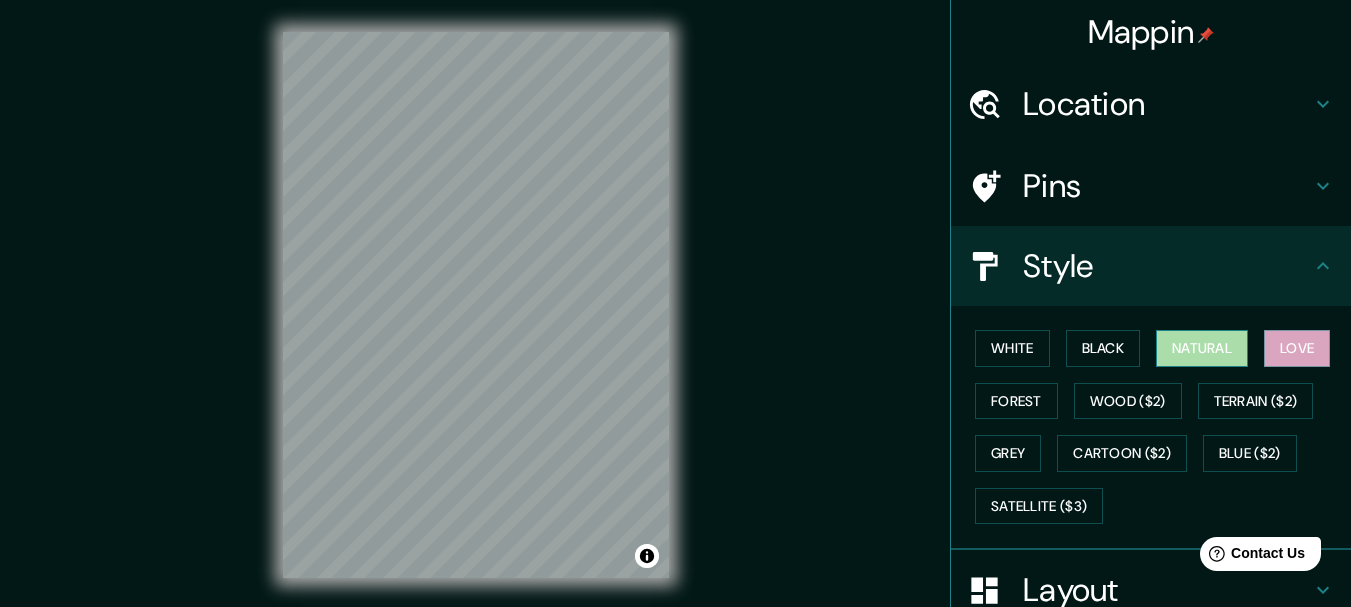 click on "Natural" at bounding box center [1202, 348] 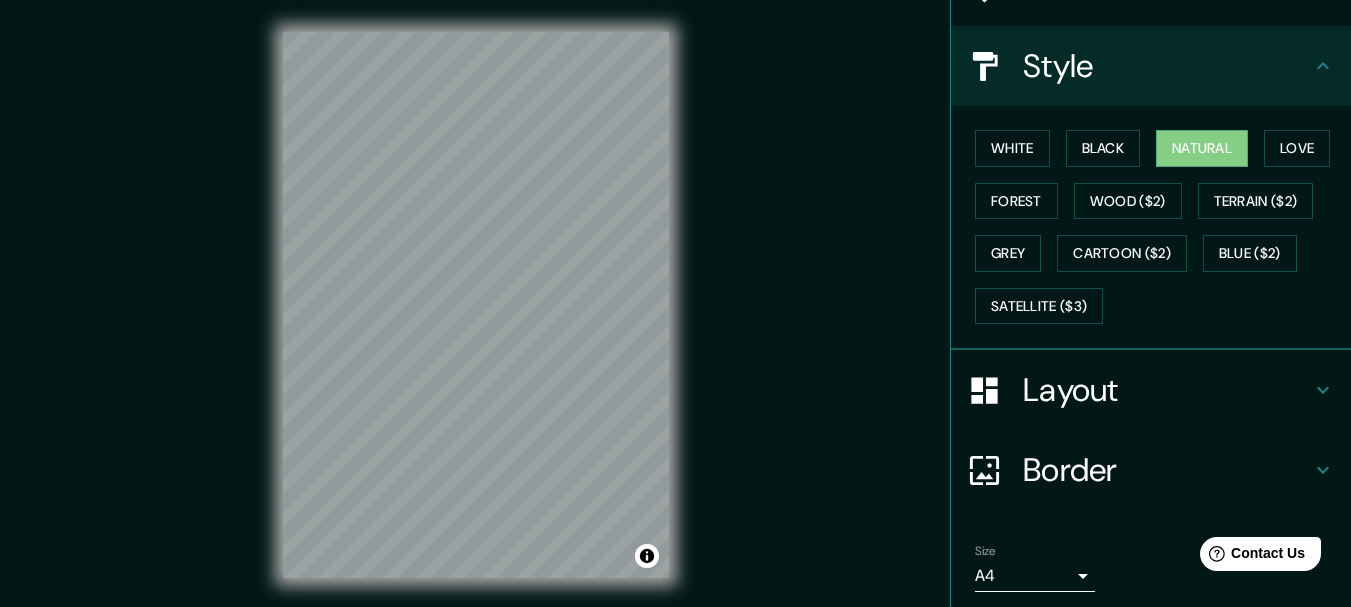 click on "Layout" at bounding box center [1167, 390] 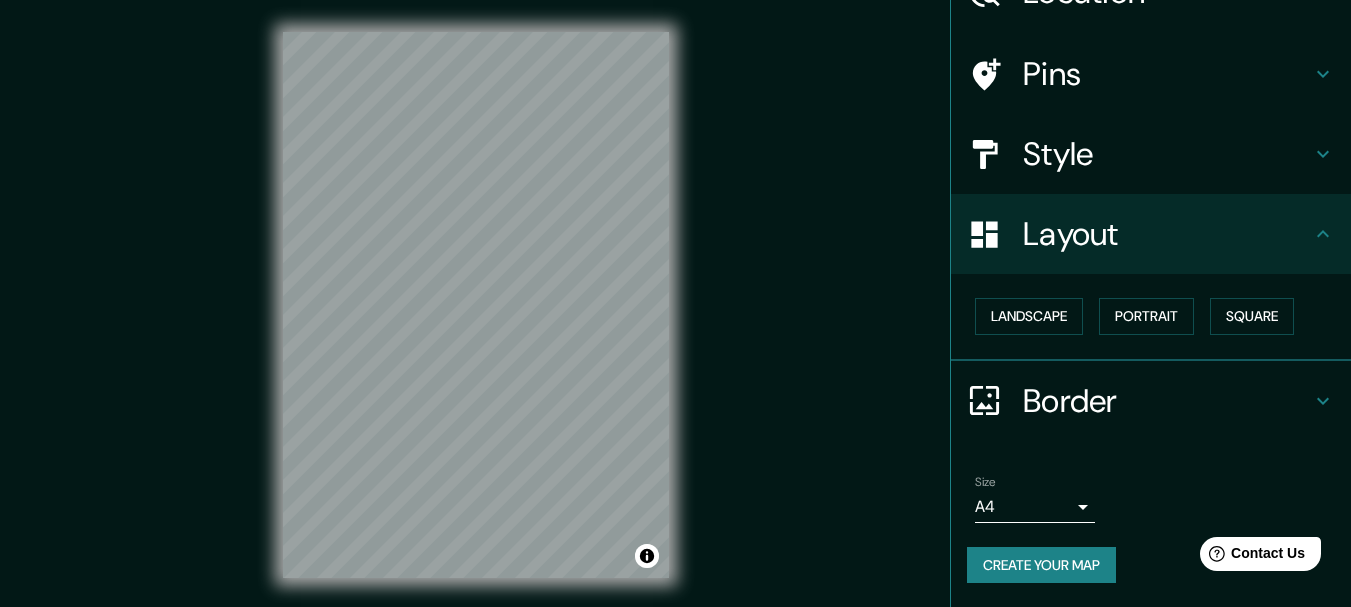 scroll, scrollTop: 112, scrollLeft: 0, axis: vertical 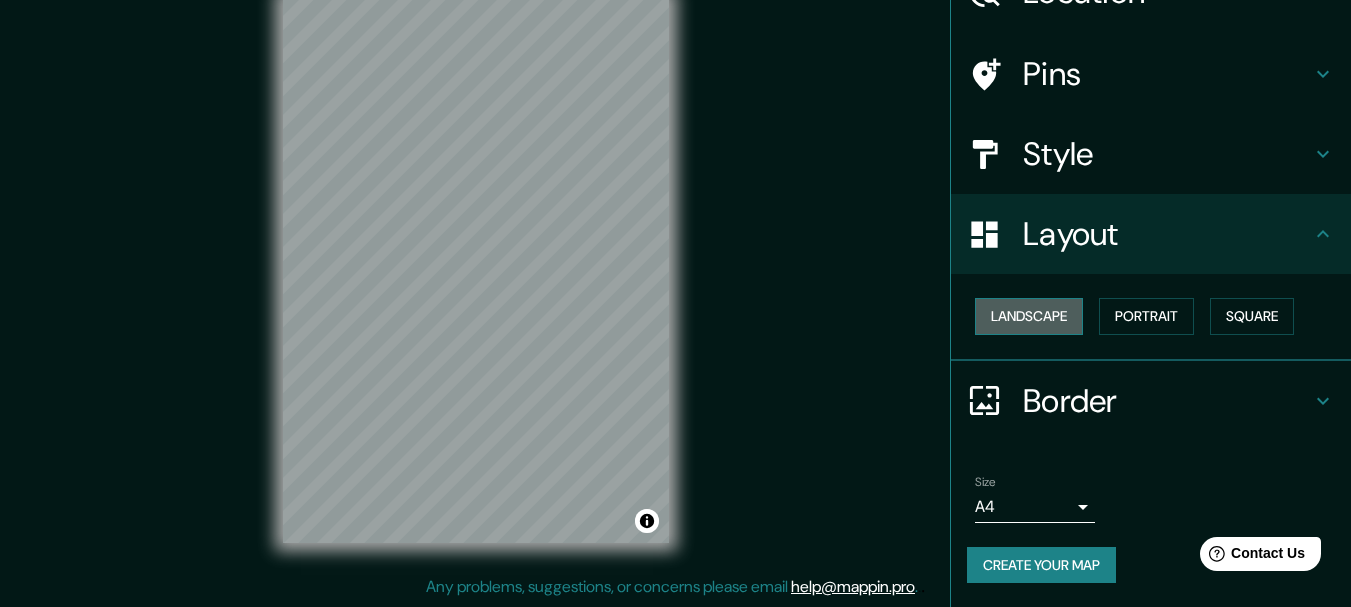 click on "Landscape" at bounding box center [1029, 316] 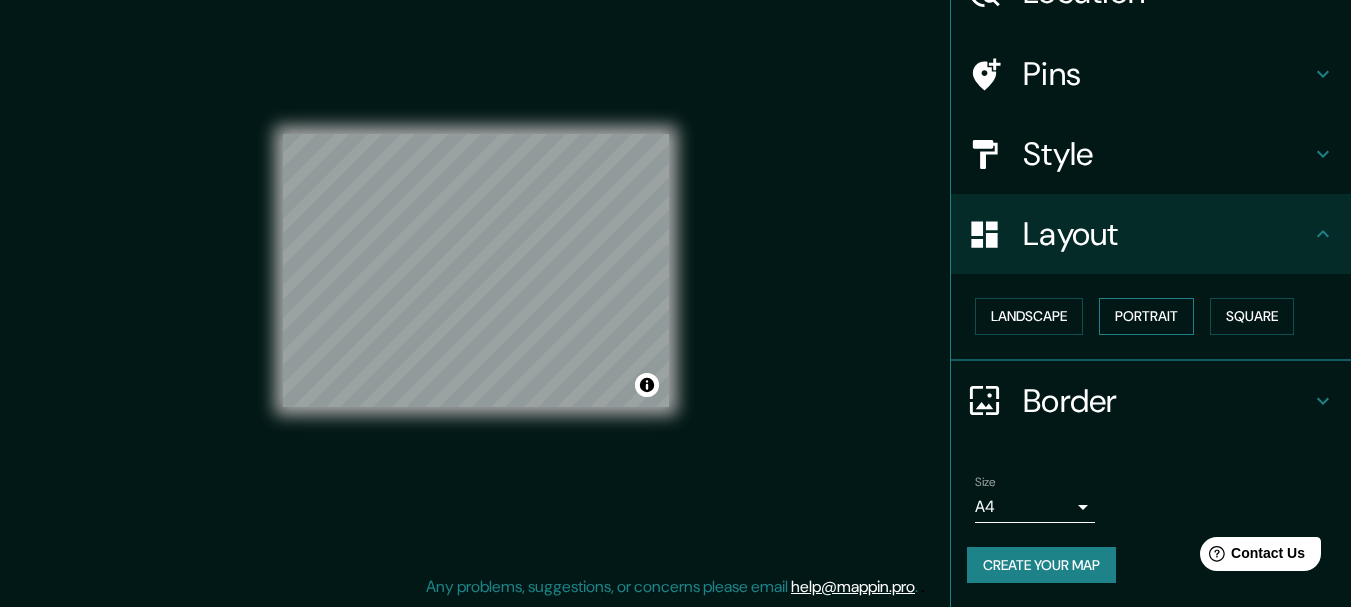 click on "Portrait" at bounding box center [1146, 316] 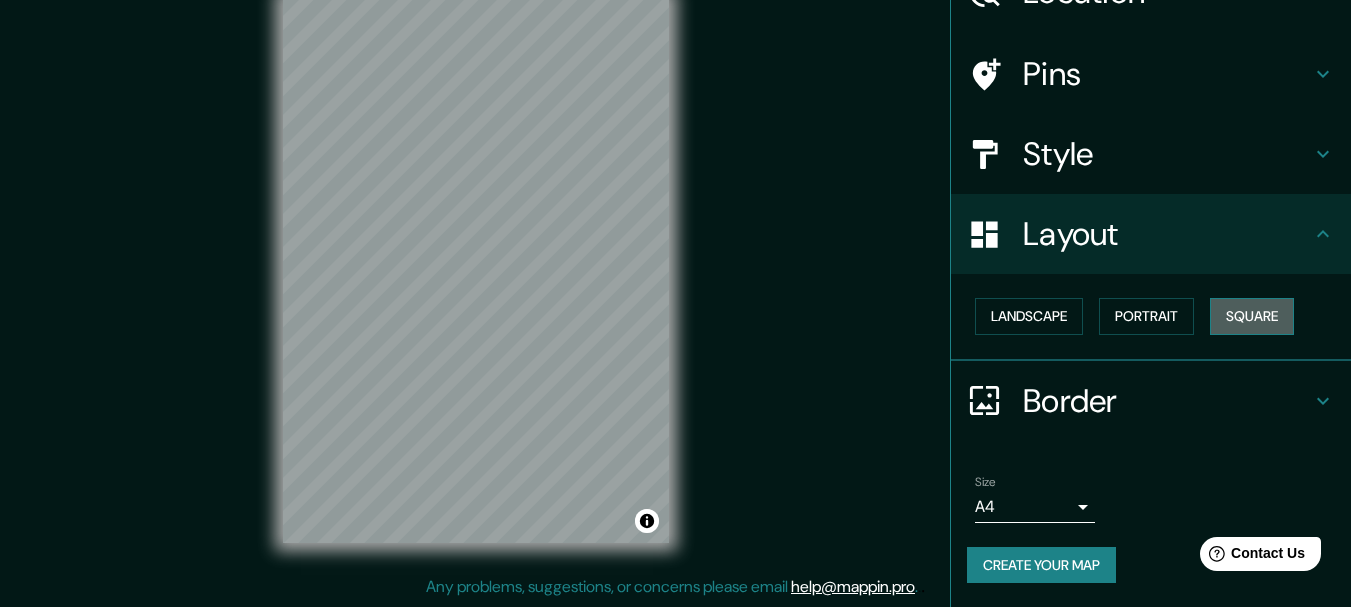 click on "Square" at bounding box center (1252, 316) 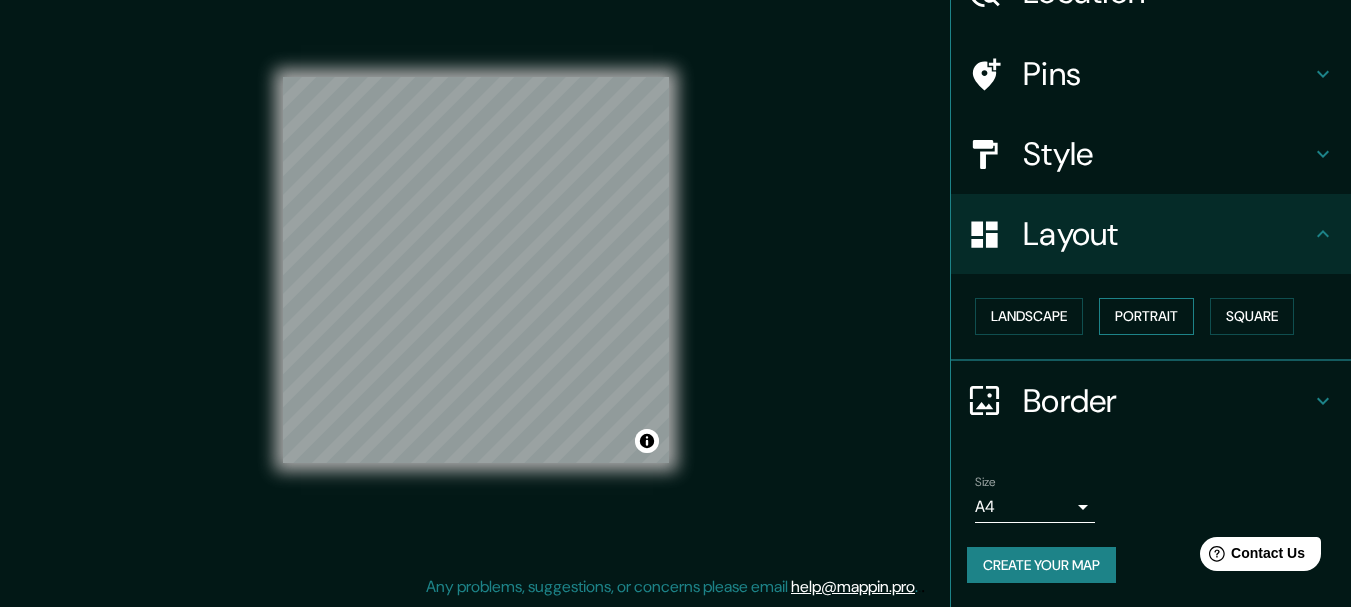 click on "Portrait" at bounding box center (1146, 316) 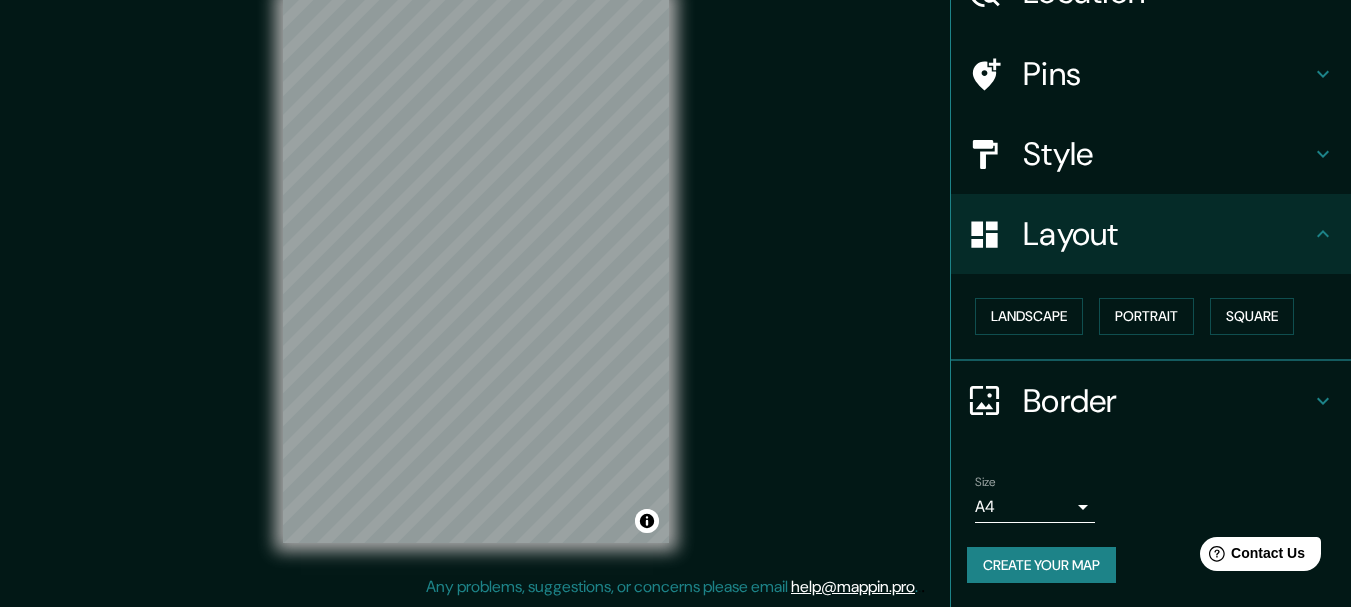 click on "Mappin Location [CITY], [COUNTRY] Pins Style Layout Landscape Portrait Square Border Choose a border.  Hint : you can make layers of the frame opaque to create some cool effects. None Simple Transparent Fancy Size A4 single Create your map © Mapbox   © OpenStreetMap   Improve this map Any problems, suggestions, or concerns please email    help@mappin.pro . . ." at bounding box center [675, 286] 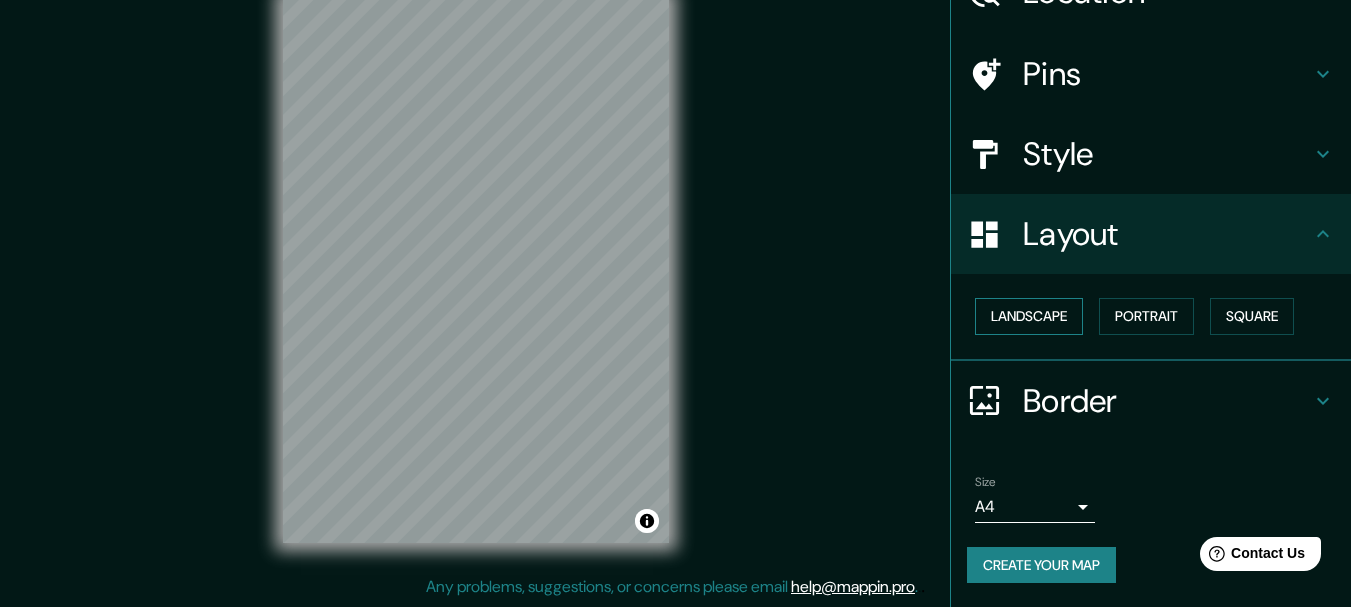 click on "Landscape" at bounding box center (1029, 316) 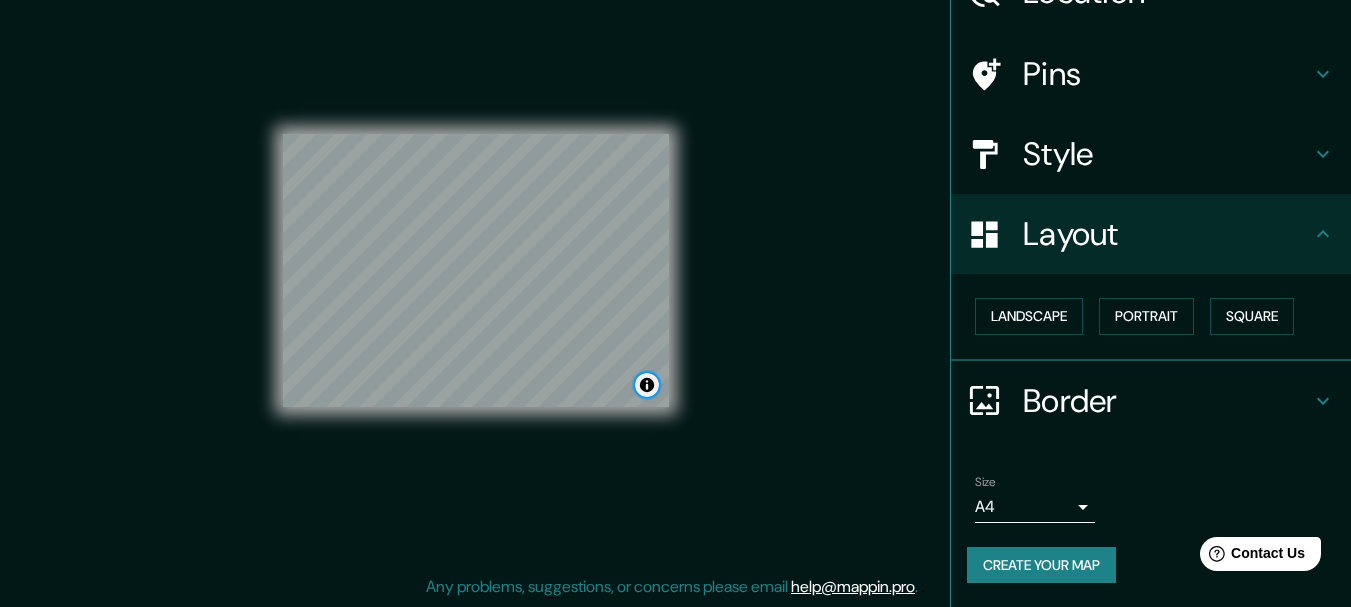click at bounding box center [647, 385] 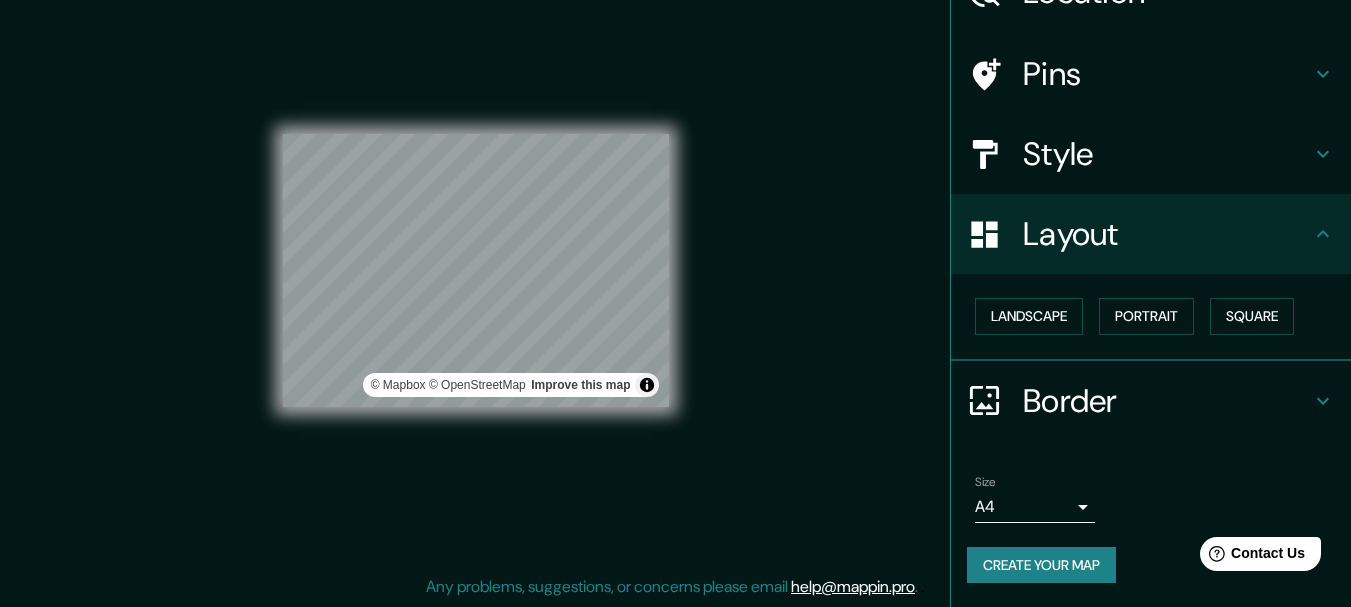 click on "Mappin Location [CITY], [COUNTRY] Pins Style Layout Landscape Portrait Square Border Choose a border.  Hint : you can make layers of the frame opaque to create some cool effects. None Simple Transparent Fancy Size A4 single Create your map © Mapbox   © OpenStreetMap   Improve this map Any problems, suggestions, or concerns please email    help@mappin.pro . . ." at bounding box center [675, 286] 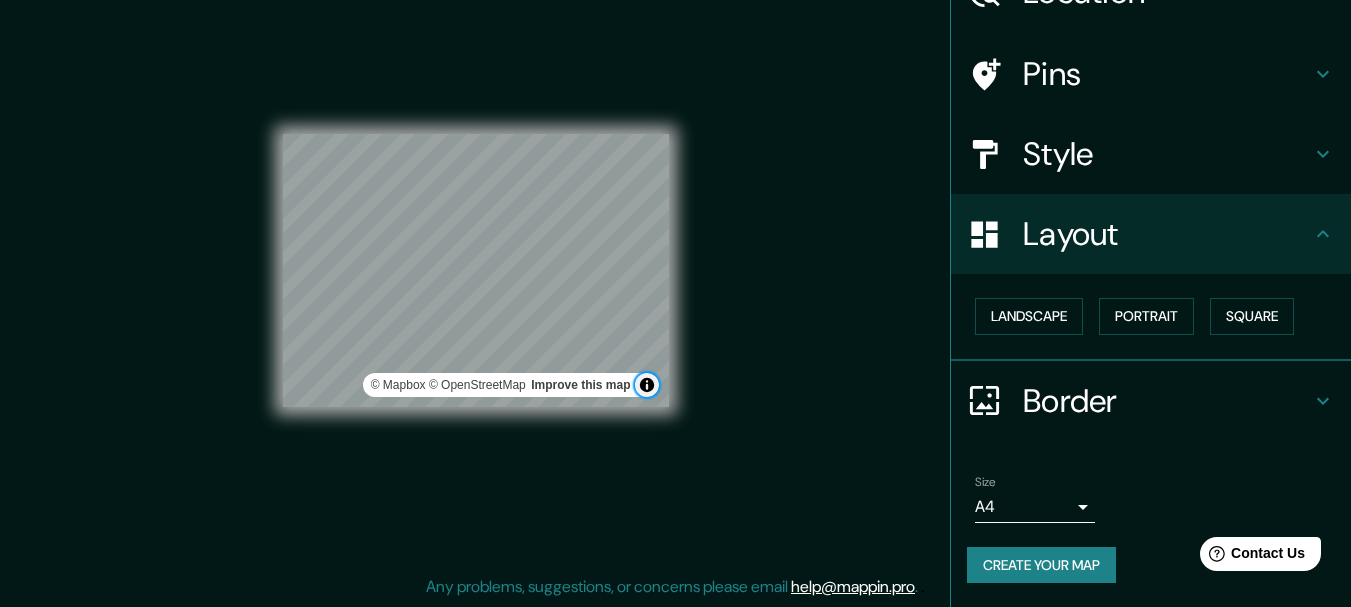 click at bounding box center (647, 385) 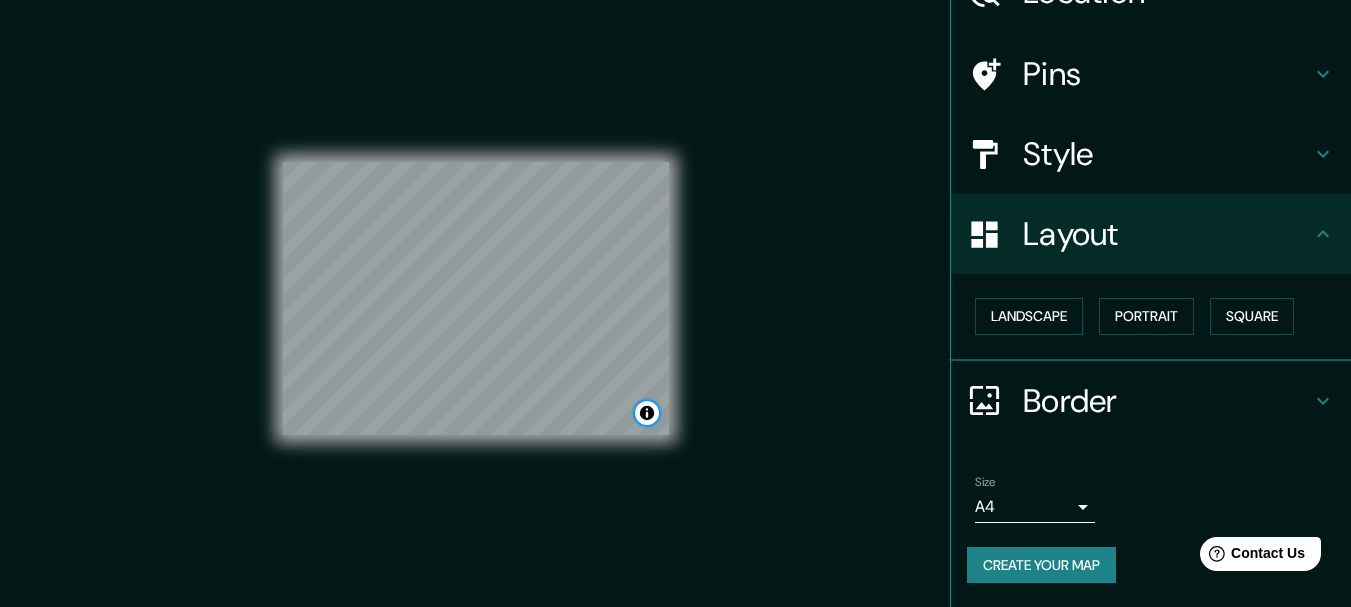 scroll, scrollTop: 0, scrollLeft: 0, axis: both 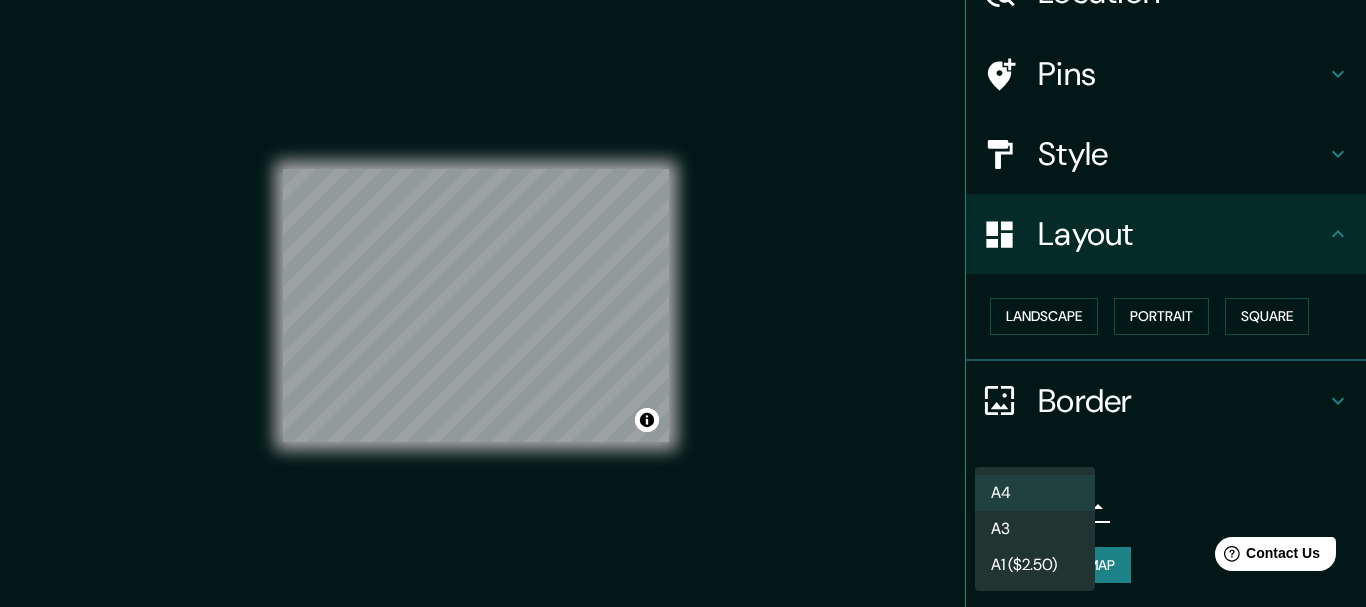 click on "Mappin Location [CITY], [COUNTRY] Pins Style Layout Landscape Portrait Square Border Choose a border.  Hint : you can make layers of the frame opaque to create some cool effects. None Simple Transparent Fancy Size A4 single Create your map © Mapbox   © OpenStreetMap   Improve this map Any problems, suggestions, or concerns please email    help@mappin.pro . . . A4 A3 A1 ($2.50)" at bounding box center [683, 303] 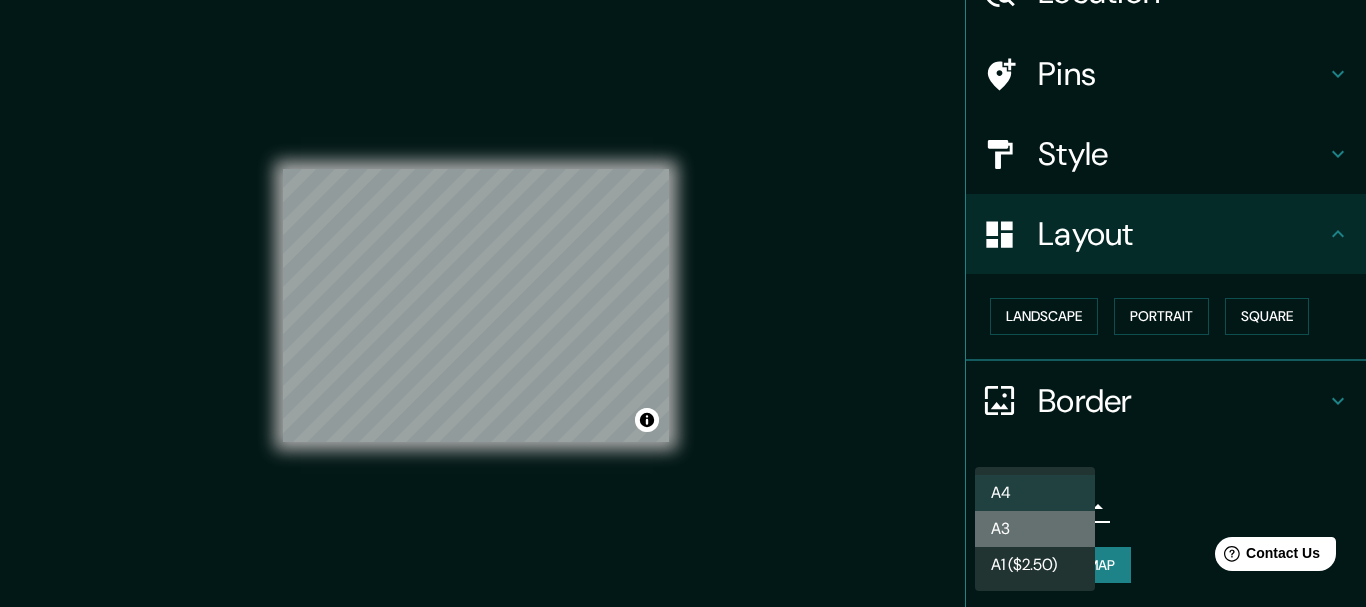 click on "A3" at bounding box center [1035, 529] 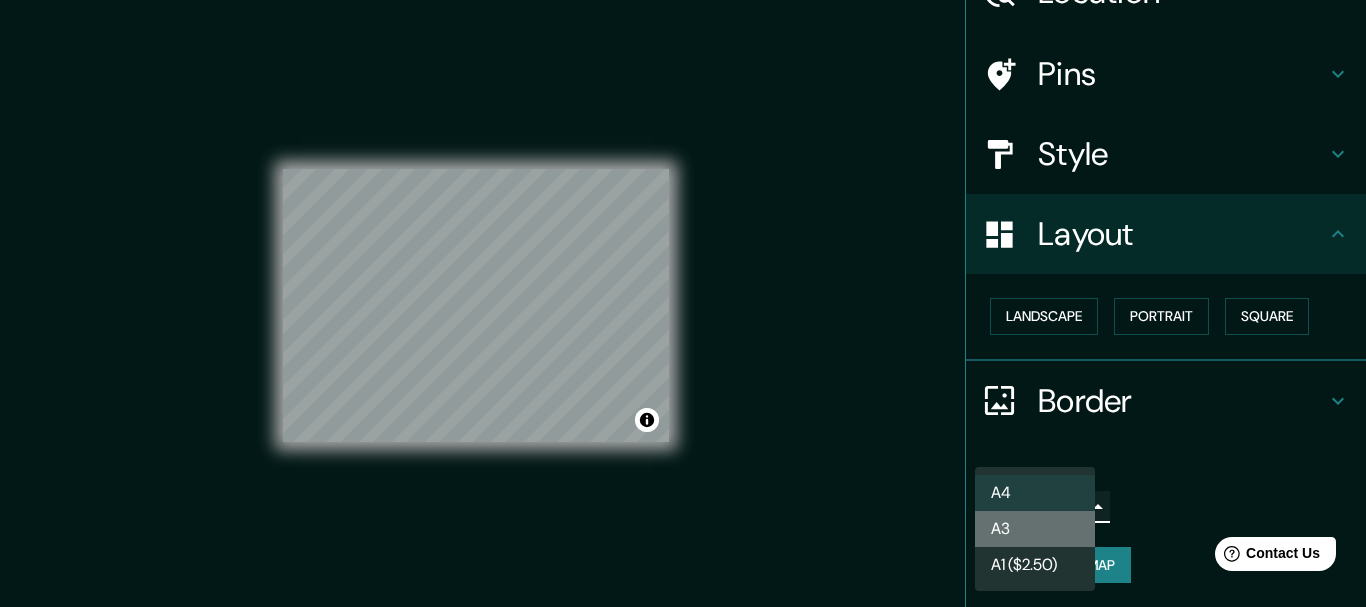 type on "a4" 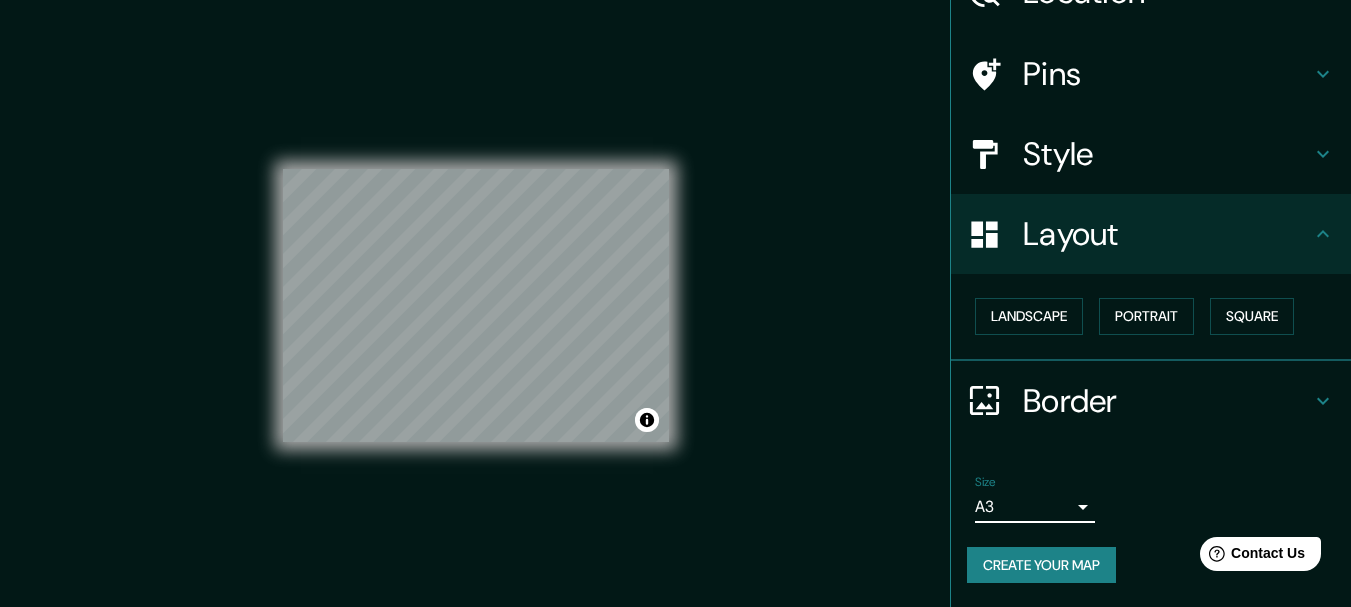 click at bounding box center (995, 400) 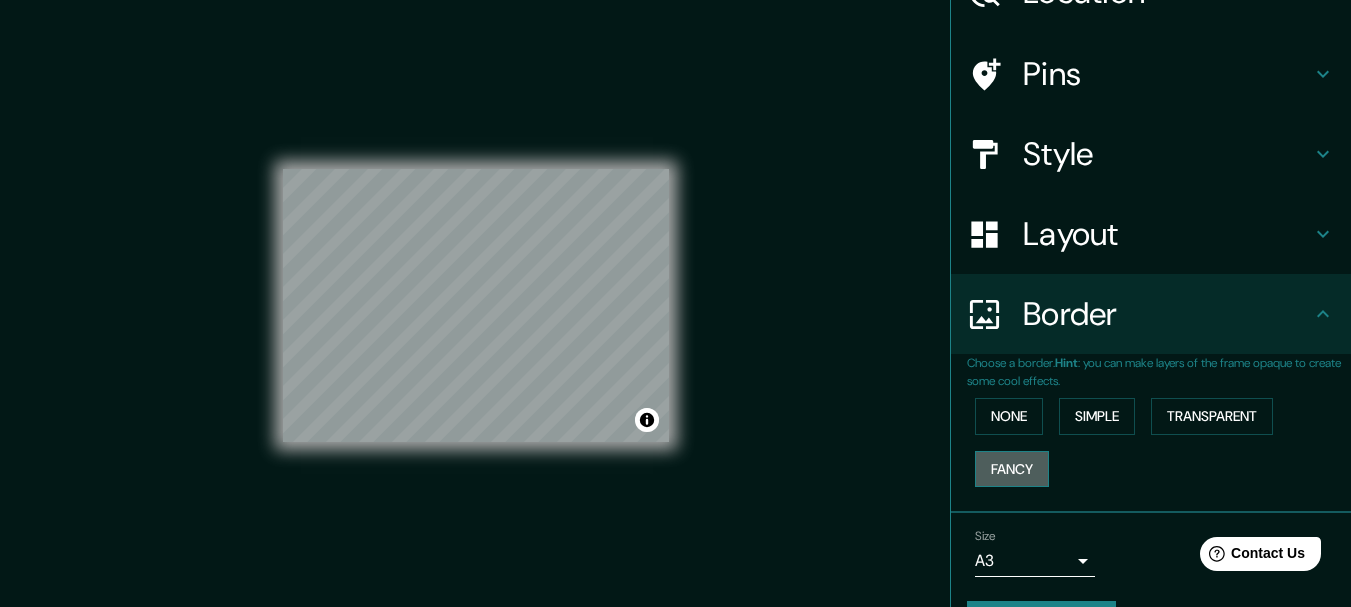 click on "Fancy" at bounding box center (1012, 469) 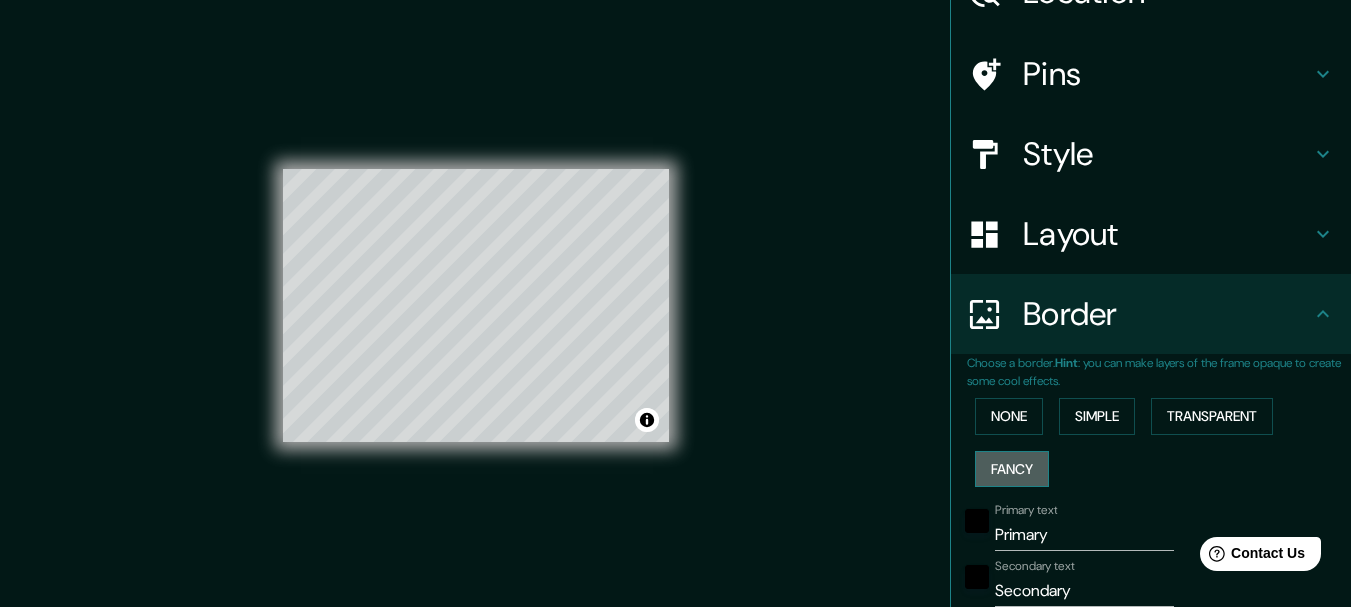 click on "Fancy" at bounding box center [1012, 469] 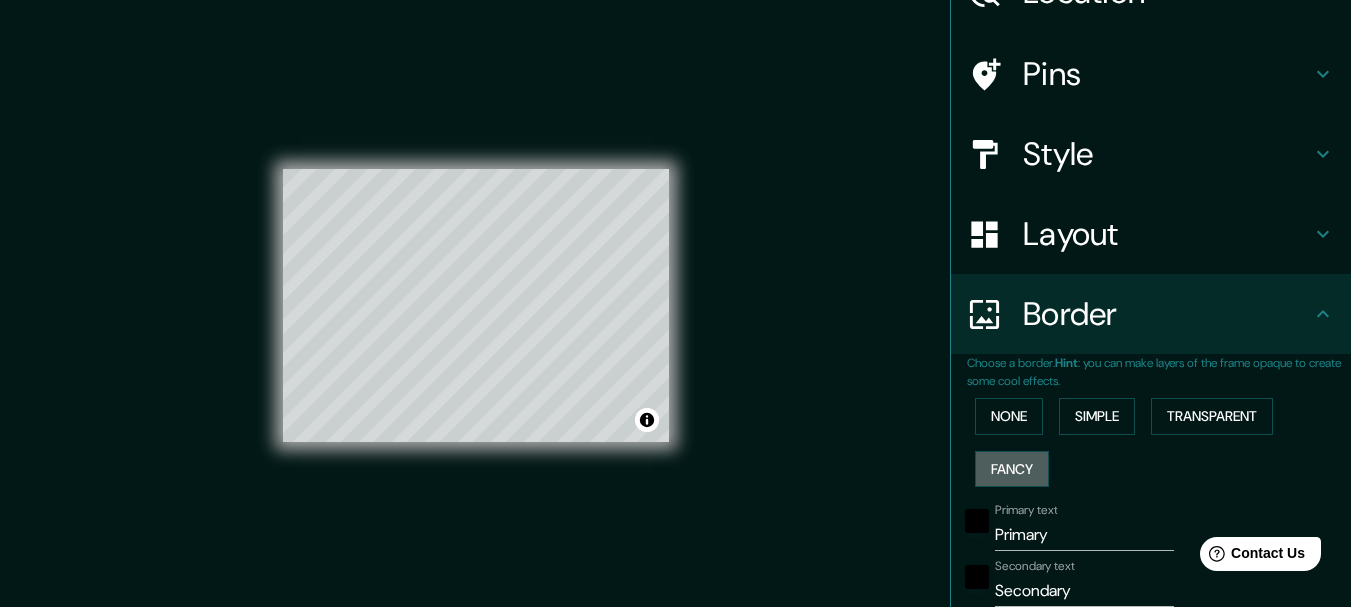 type on "154" 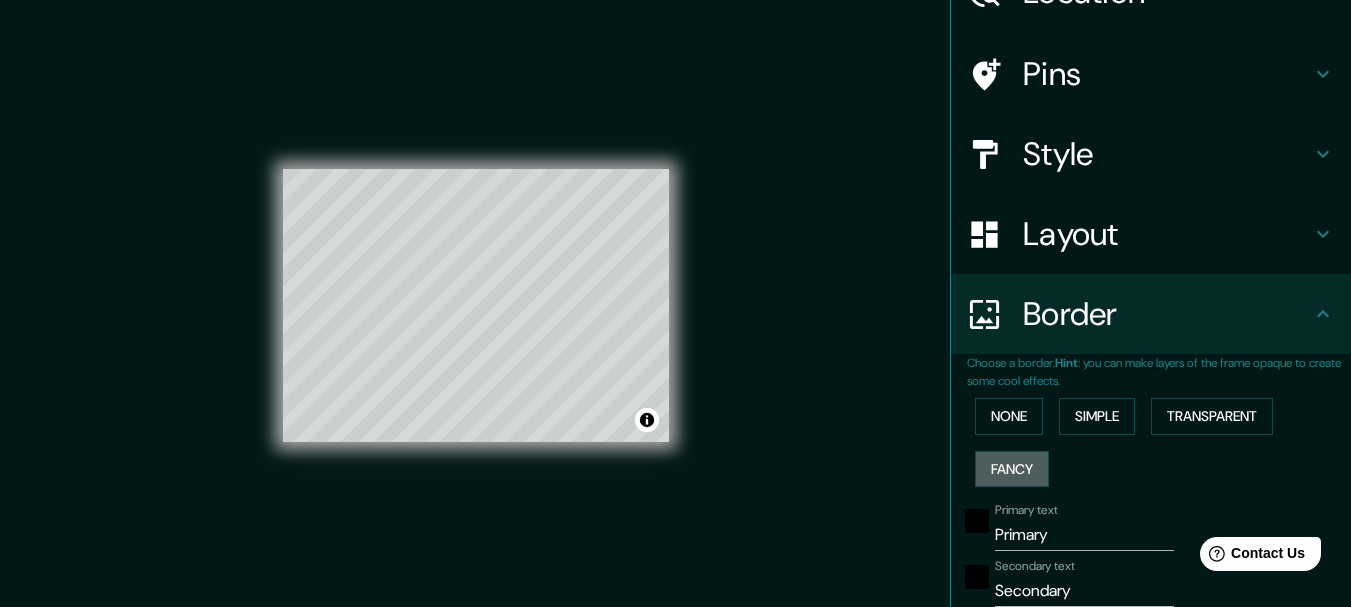 type on "31" 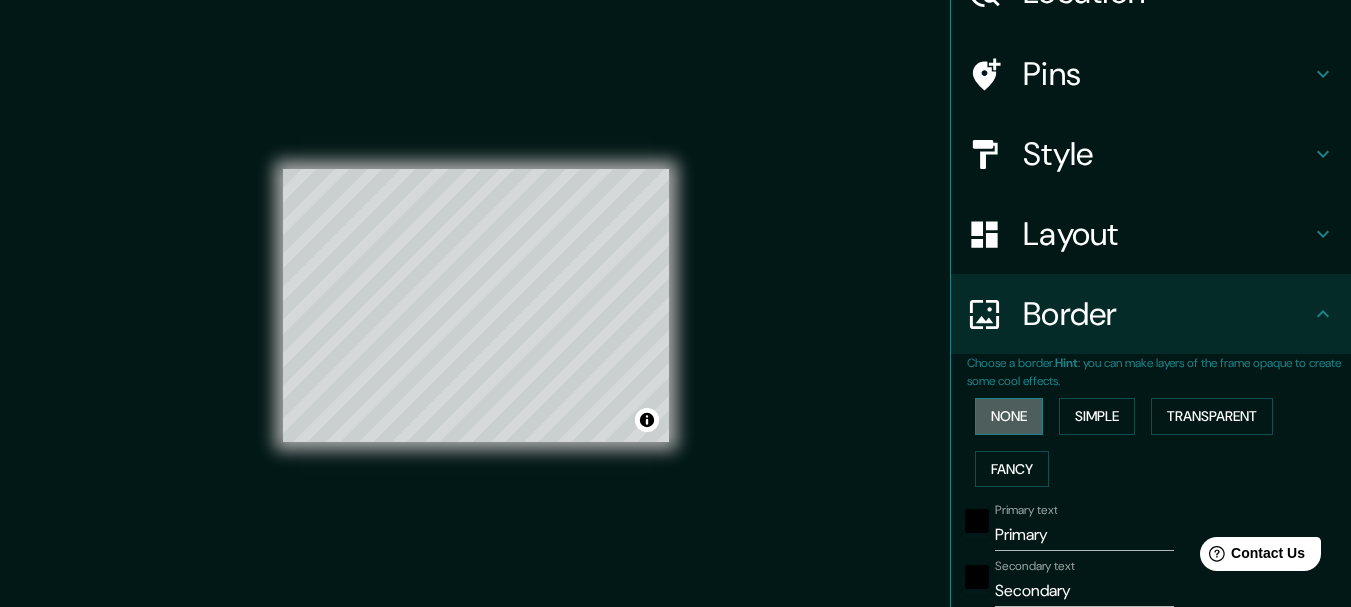 click on "None" at bounding box center [1009, 416] 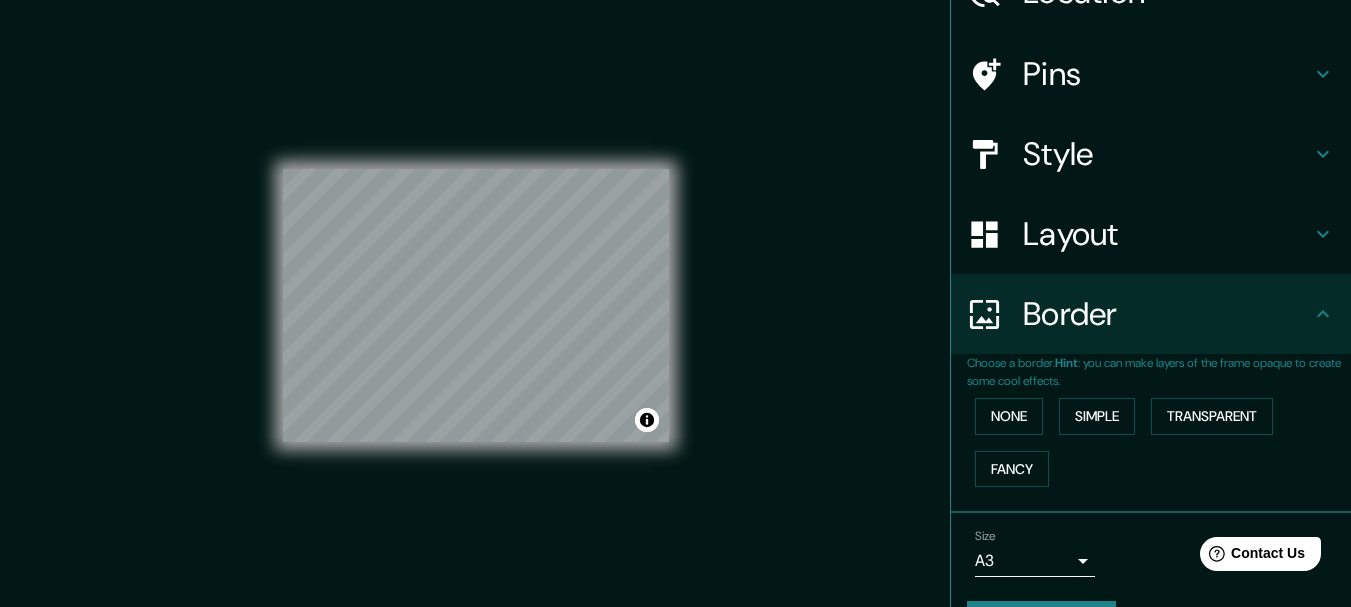 click on "Layout" at bounding box center (1167, 234) 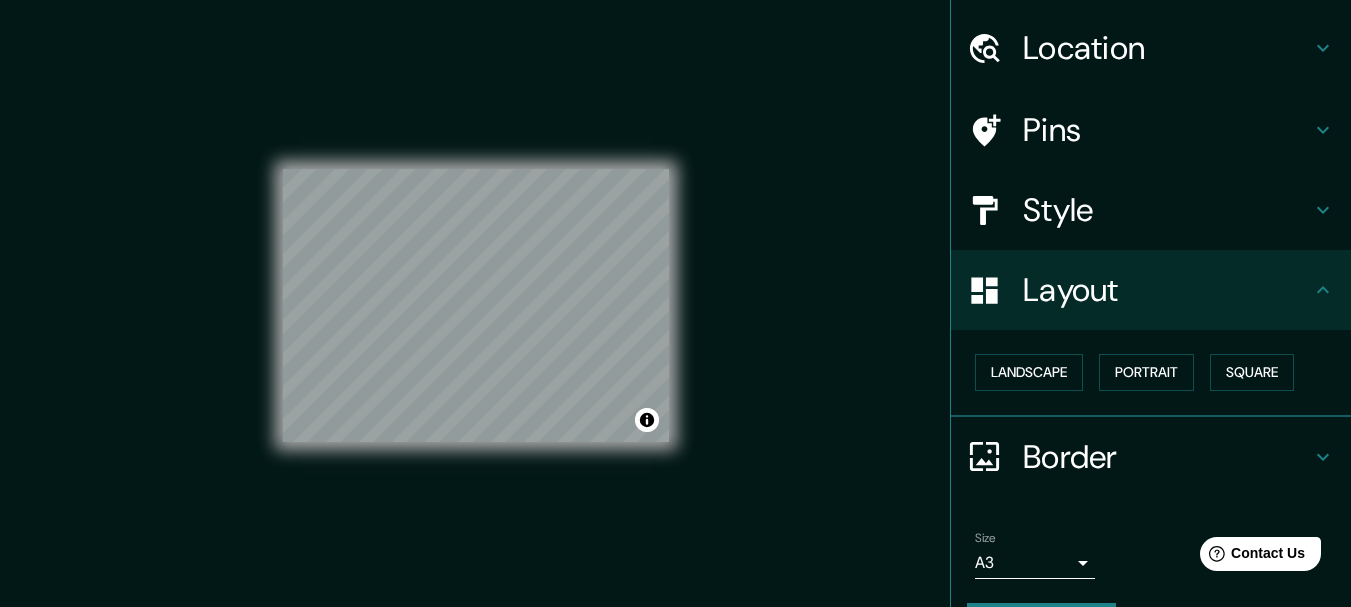 scroll, scrollTop: 112, scrollLeft: 0, axis: vertical 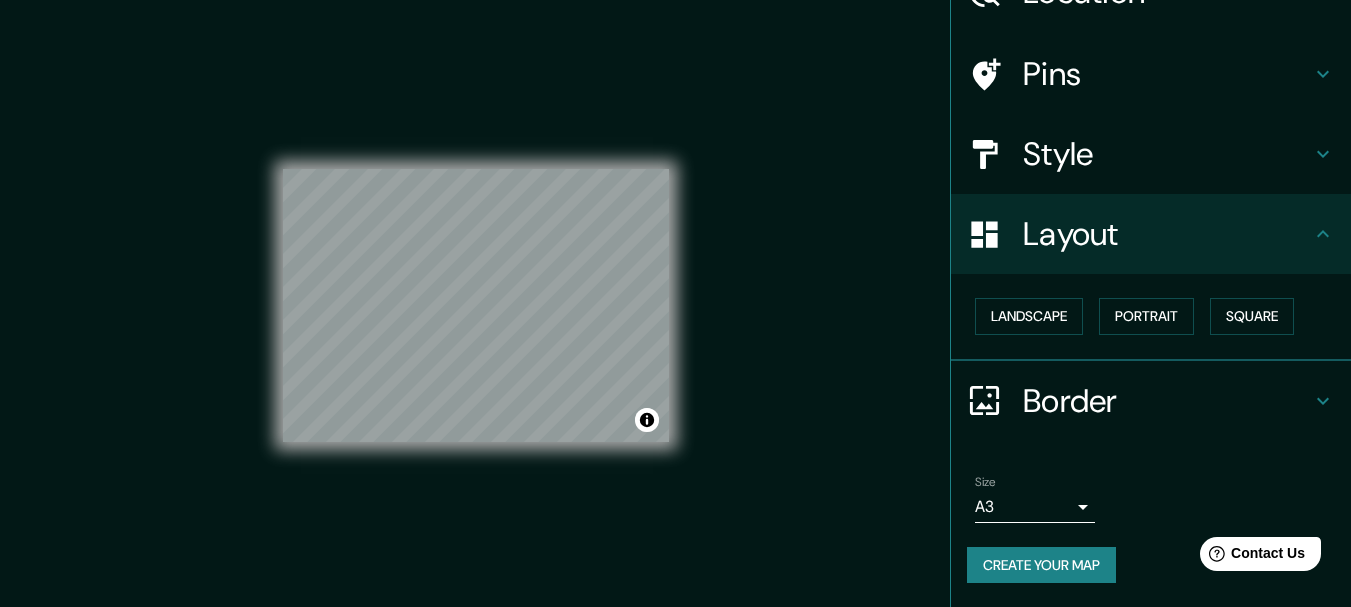 click on "Create your map" at bounding box center [1041, 565] 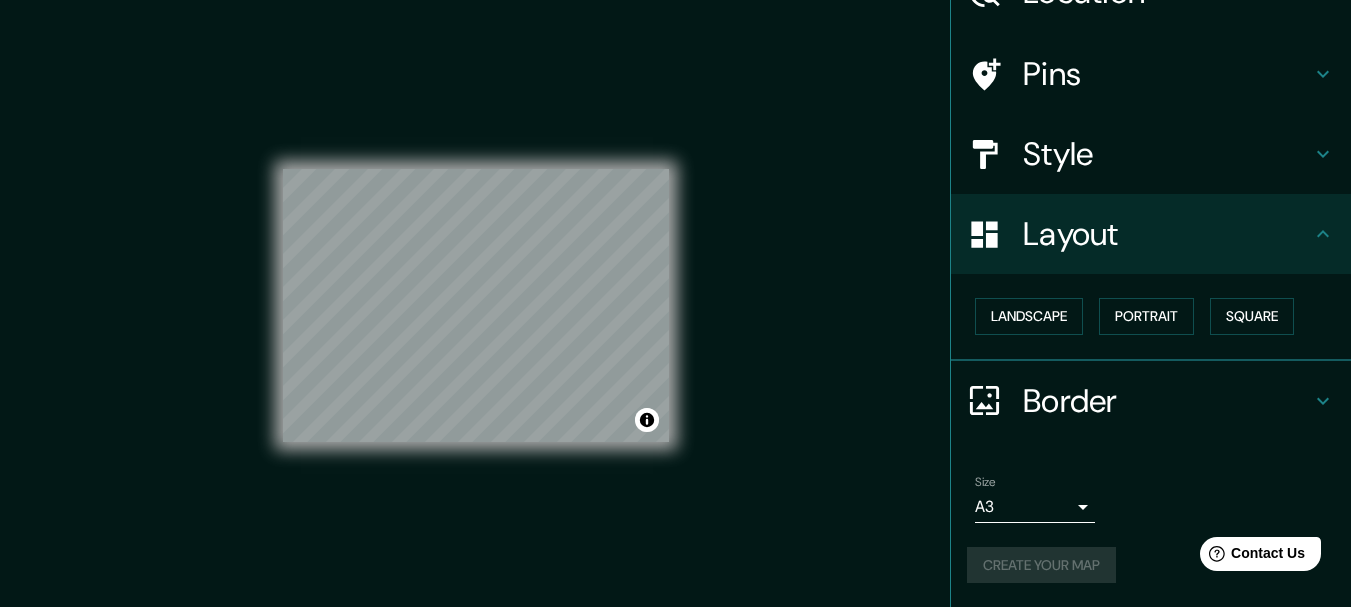 click on "Mappin Location [CITY], [COUNTRY] Pins Style Layout Landscape Portrait Square Border Choose a border.  Hint : you can make layers of the frame opaque to create some cool effects. None Simple Transparent Fancy Size A3 a4 Create your map © Mapbox   © OpenStreetMap   Improve this map Any problems, suggestions, or concerns please email    help@mappin.pro . . ." at bounding box center (675, 321) 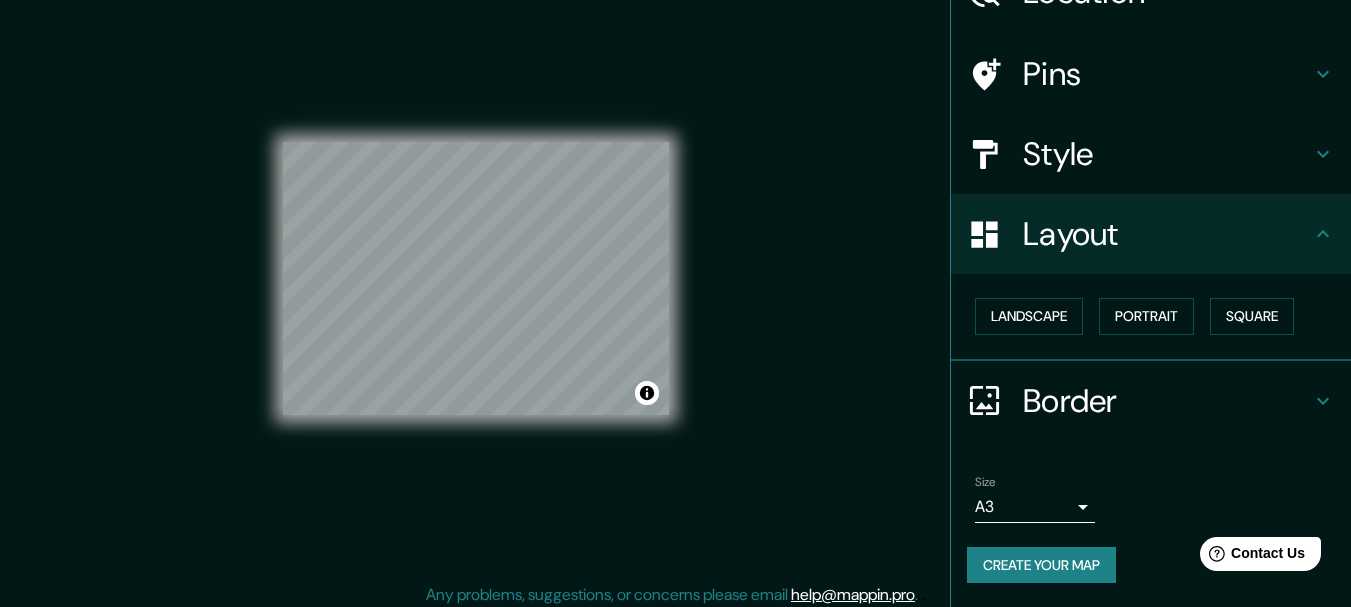scroll, scrollTop: 35, scrollLeft: 0, axis: vertical 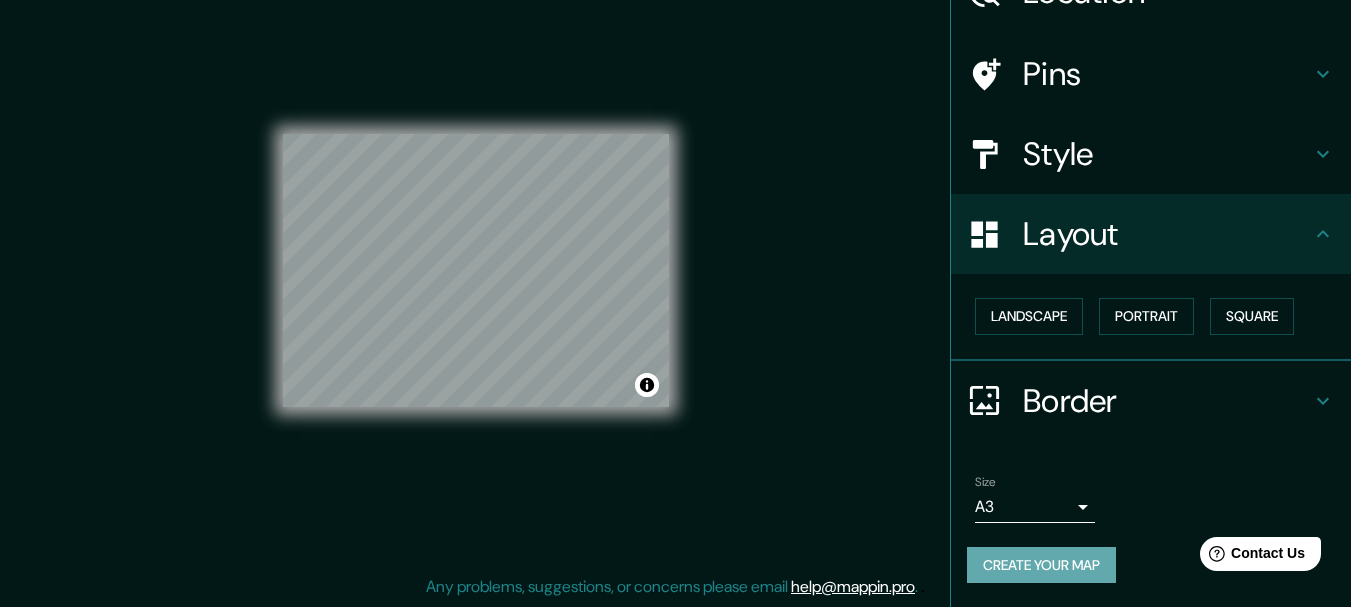 click on "Create your map" at bounding box center (1041, 565) 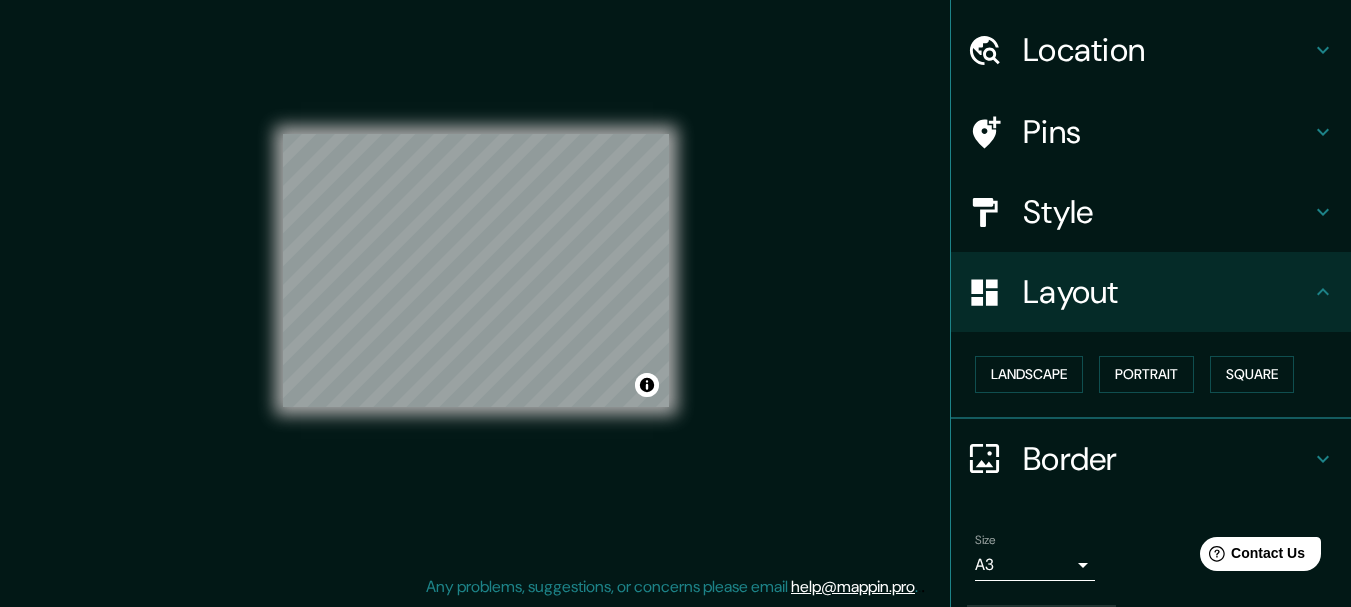 scroll, scrollTop: 0, scrollLeft: 0, axis: both 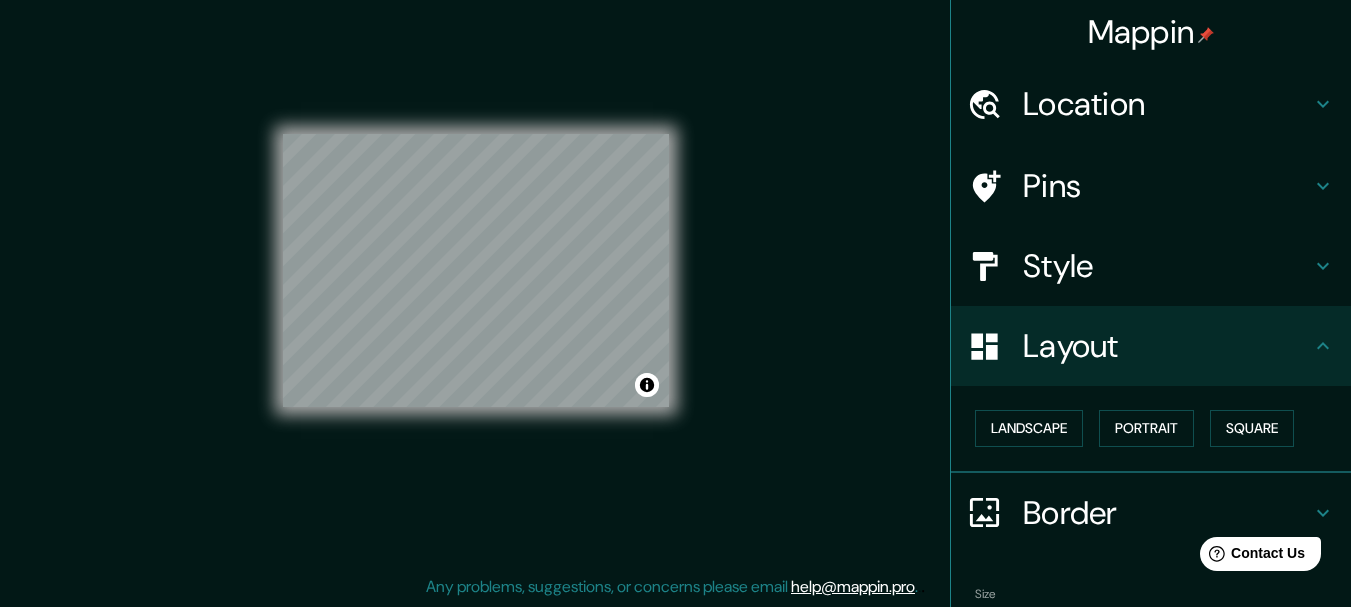 drag, startPoint x: 610, startPoint y: 114, endPoint x: 749, endPoint y: 215, distance: 171.81967 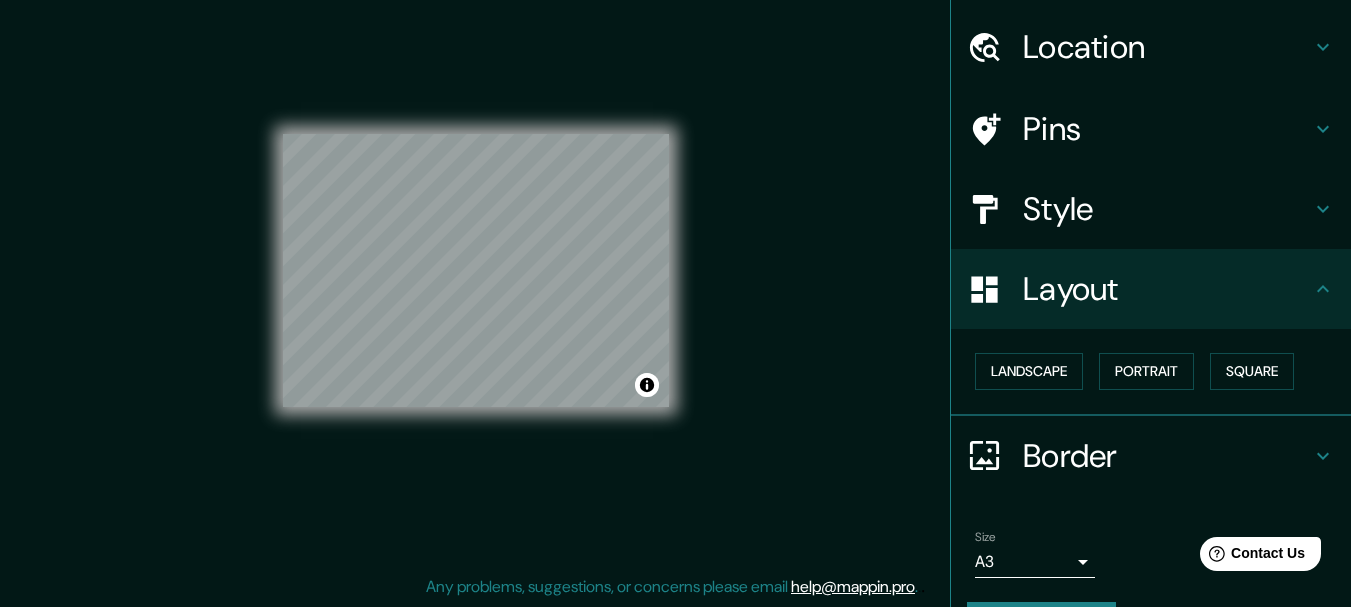 scroll, scrollTop: 112, scrollLeft: 0, axis: vertical 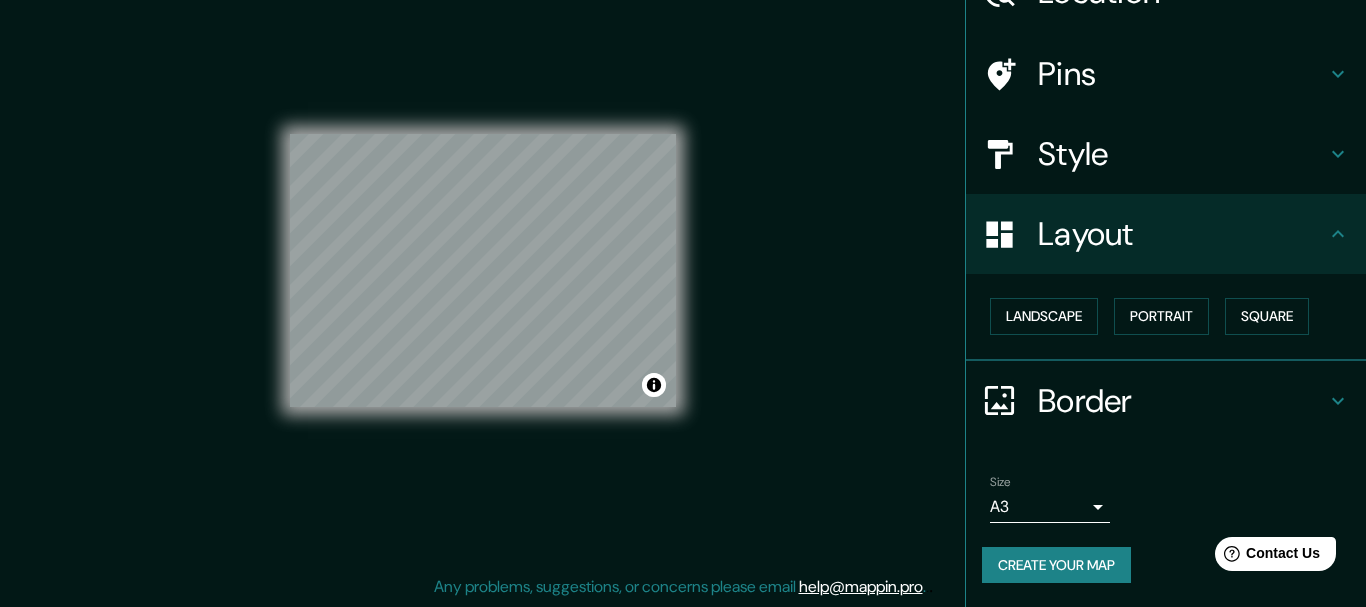 click on "Mappin Location [CITY], [COUNTRY] Pins Style Layout Landscape Portrait Square Border Choose a border.  Hint : you can make layers of the frame opaque to create some cool effects. None Simple Transparent Fancy Size A3 a4 Create your map © Mapbox   © OpenStreetMap   Improve this map Any problems, suggestions, or concerns please email    help@mappin.pro . . ." at bounding box center (683, 268) 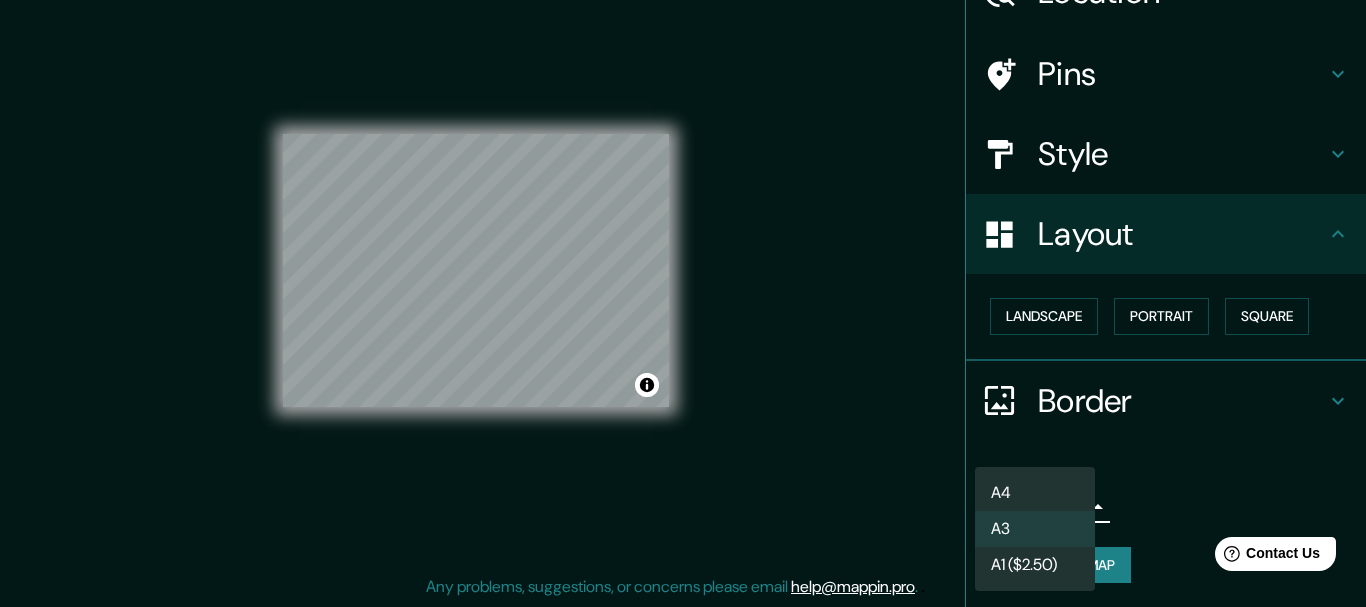 click on "A4" at bounding box center (1035, 493) 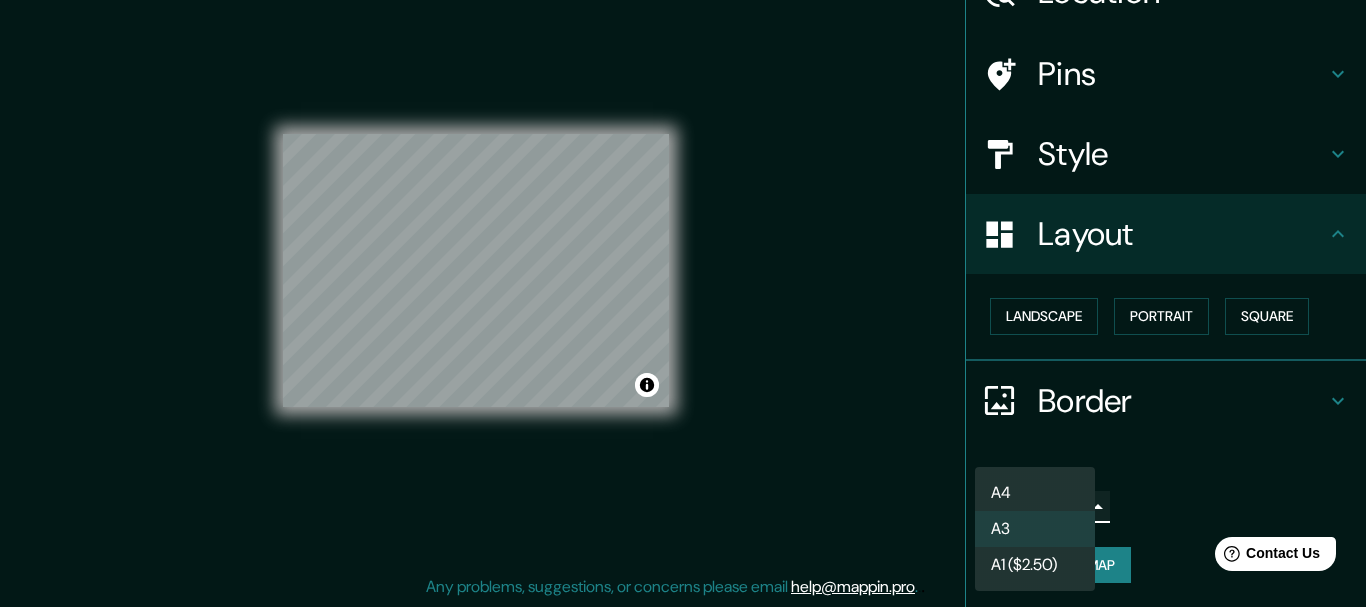 type on "single" 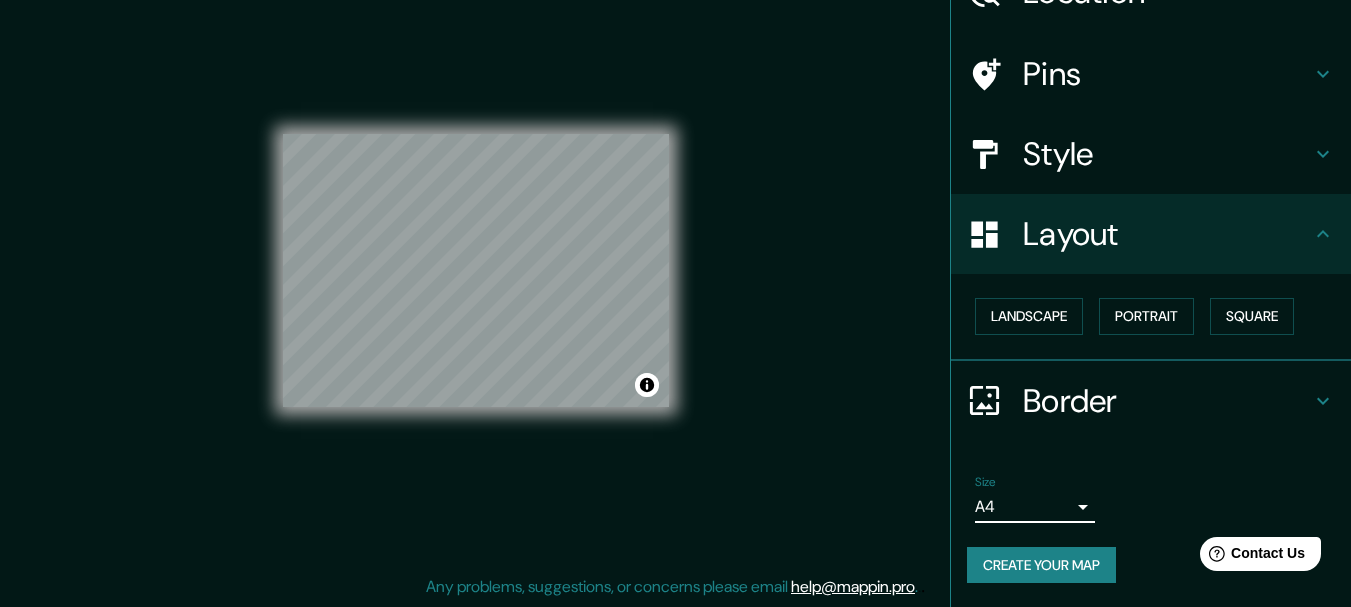 click on "Create your map" at bounding box center (1041, 565) 